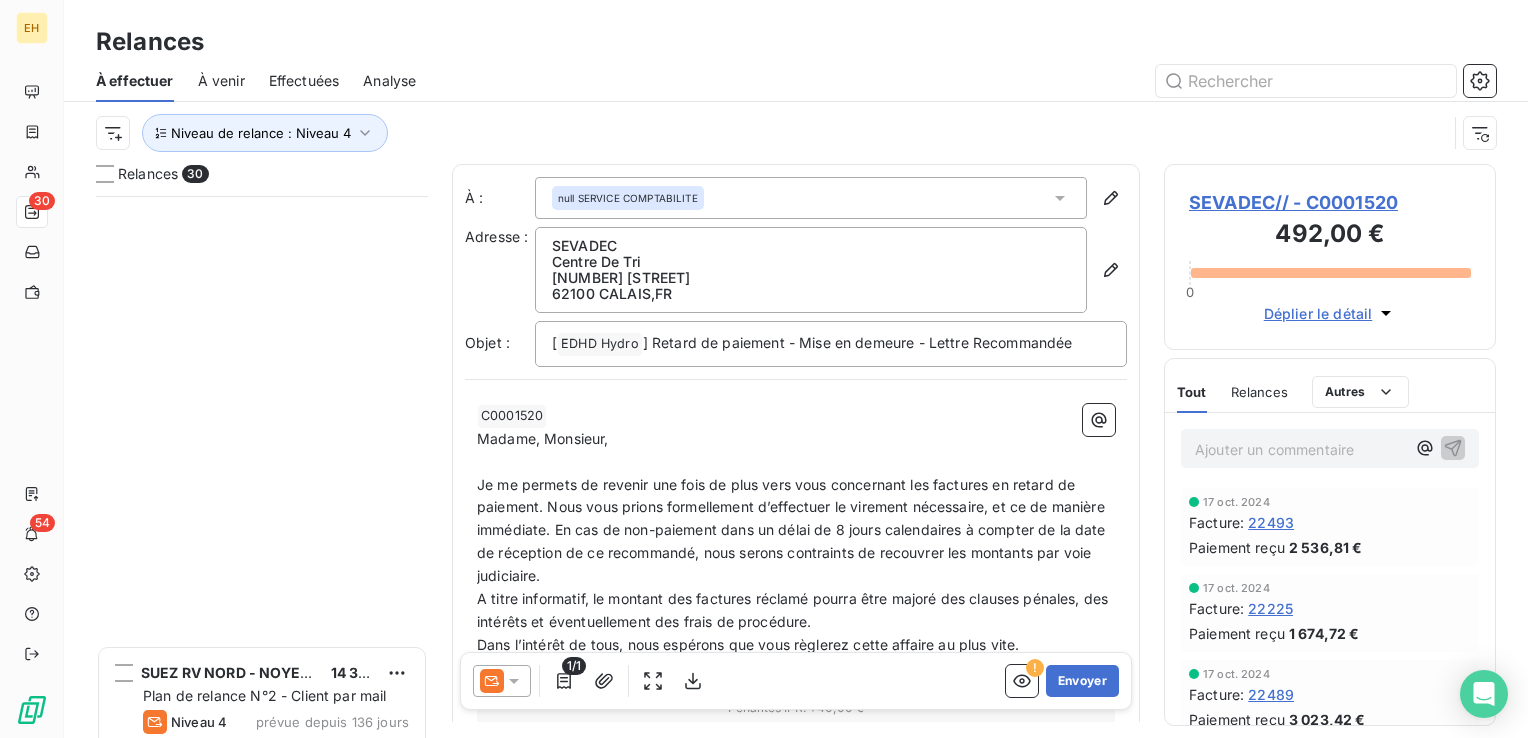scroll, scrollTop: 0, scrollLeft: 0, axis: both 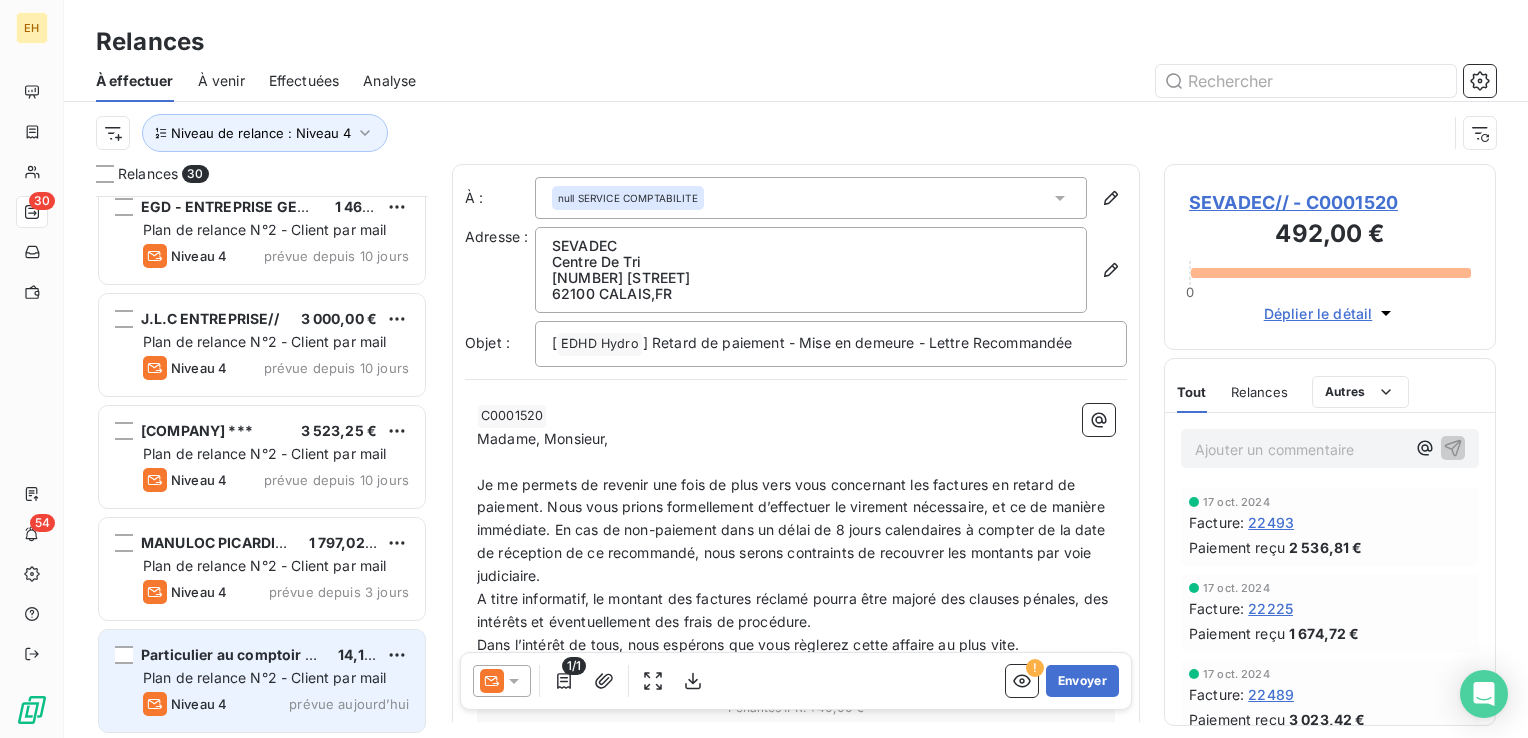 click on "Particulier au comptoir - [CITY] [AMOUNT] Plan de relance N°2 - Client par mail  Niveau 4 prévue aujourd’hui" at bounding box center [262, 681] 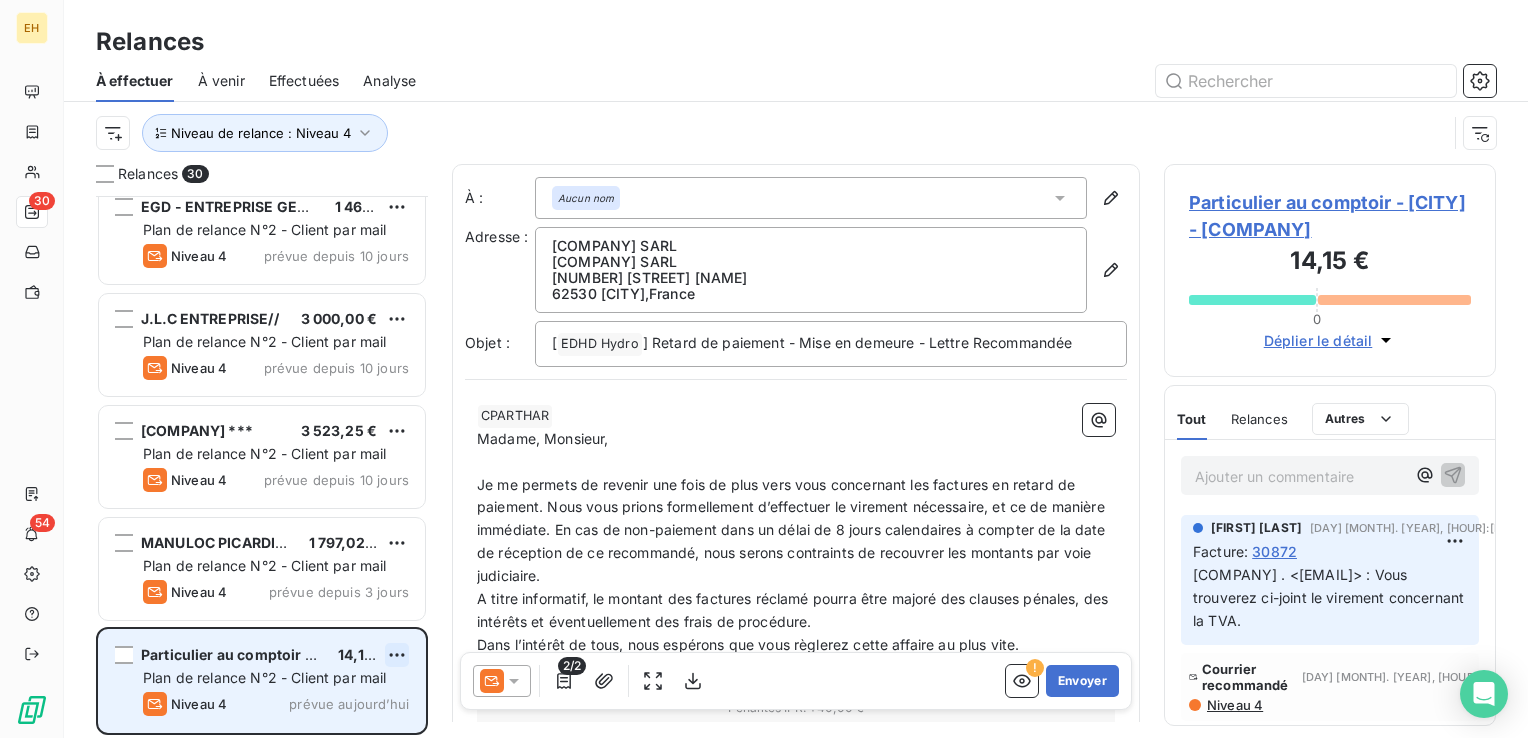 click on "Relances À effectuer À venir Effectuées Analyse Niveau de relance  : Niveau 4  Relances 30 [COMPANY]*** [AMOUNT] Plan de relance N°2 - Client par mail  Niveau 4 prévue depuis 10 jours [COMPANY] 2 [AMOUNT] Plan de relance N°2 - Client par mail  Niveau 4 prévue depuis 10 jours [COMPANY]// [AMOUNT] Plan de relance N°2 - Client par mail  Niveau 4 prévue depuis 10 jours [COMPANY] *** [AMOUNT] Plan de relance N°2 - Client par mail  Niveau 4 prévue depuis 10 jours [COMPANY] [REGION]// [AMOUNT] Plan de relance N°2 - Client par mail  Niveau 4 prévue depuis 3 jours Particulier au comptoir - [CITY] [AMOUNT] Plan de relance N°2 - Client par mail  Niveau 4 prévue aujourd’hui À : Aucun nom Adresse : [COMPANY] [COMPANY] [NUMBER] [STREET] [POSTAL_CODE]   [CITY] ,  France Objet : [ EDHD Hydro ﻿ ] Retard de paiement - Mise en demeure - Lettre Recommandée ﻿ [COMPANY] ﻿ ﻿ Madame, Monsieur, ﻿" at bounding box center [764, 369] 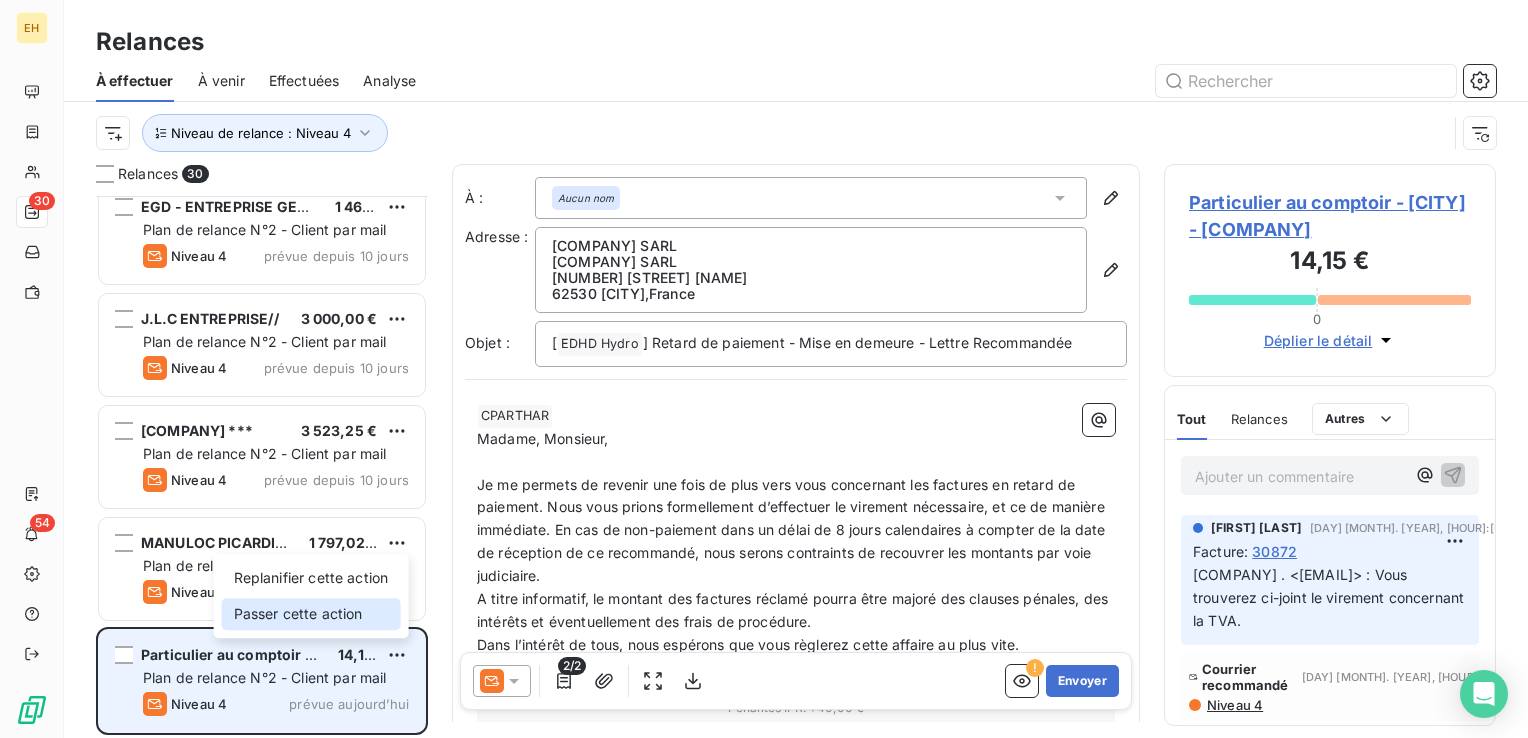 click on "Passer cette action" at bounding box center (311, 614) 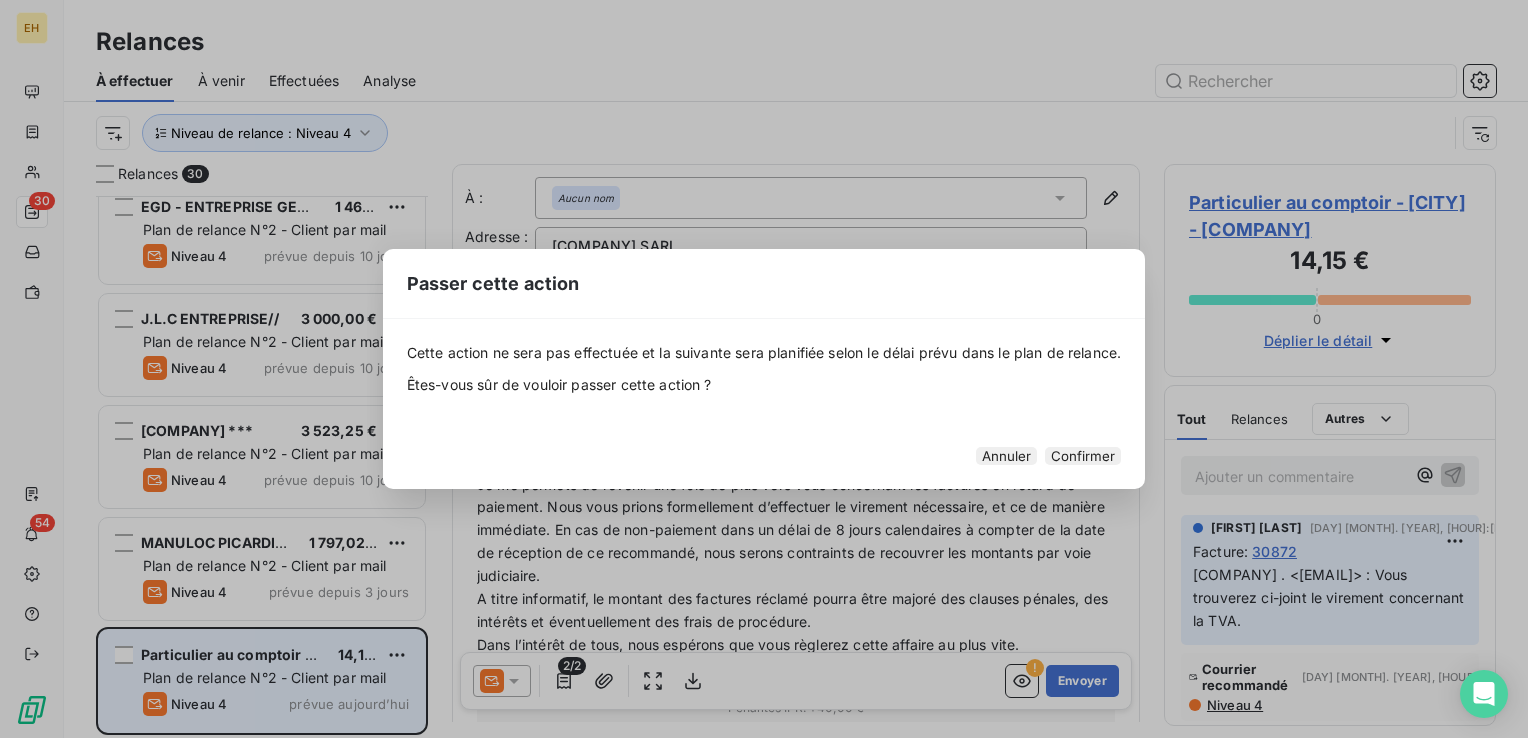 click on "Confirmer" at bounding box center [1083, 456] 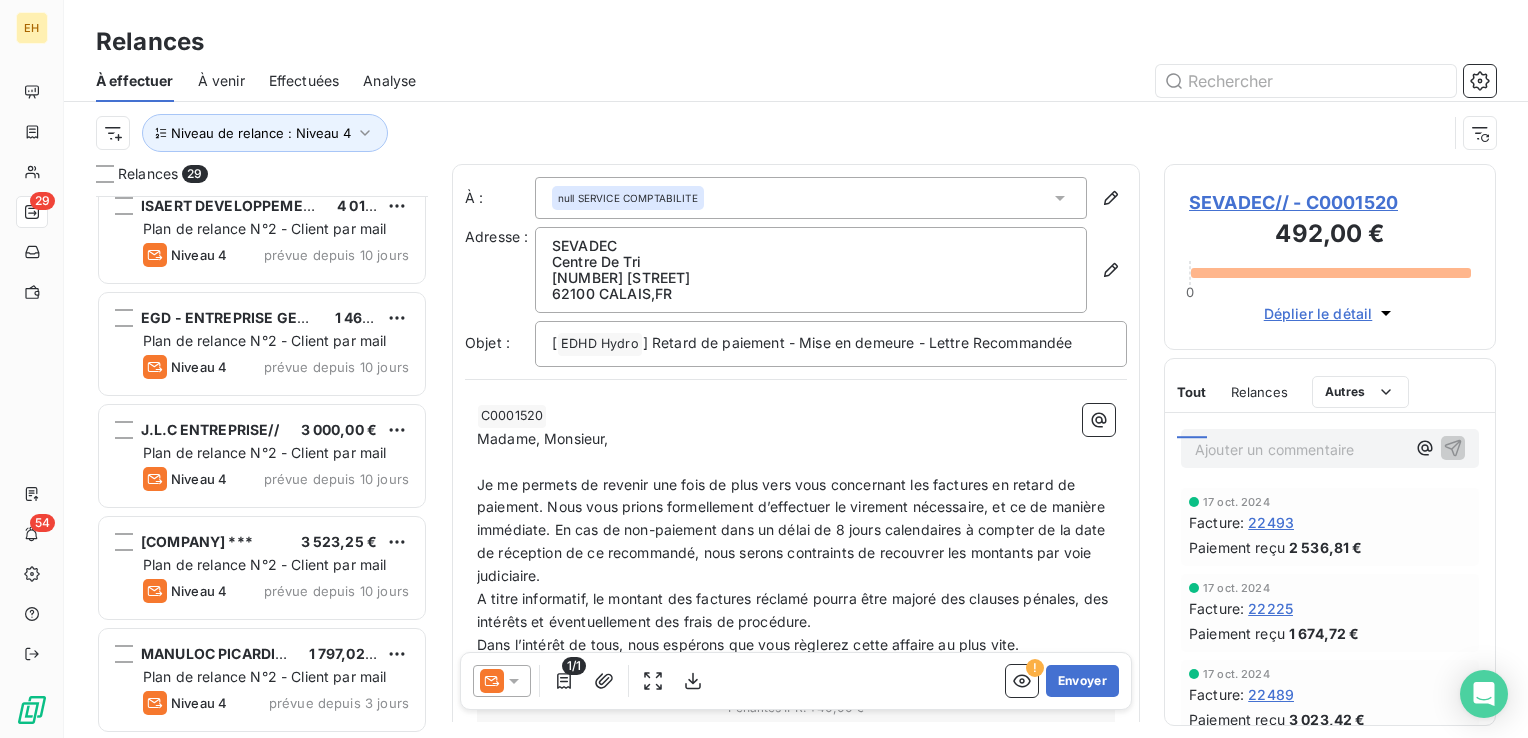 scroll, scrollTop: 2706, scrollLeft: 0, axis: vertical 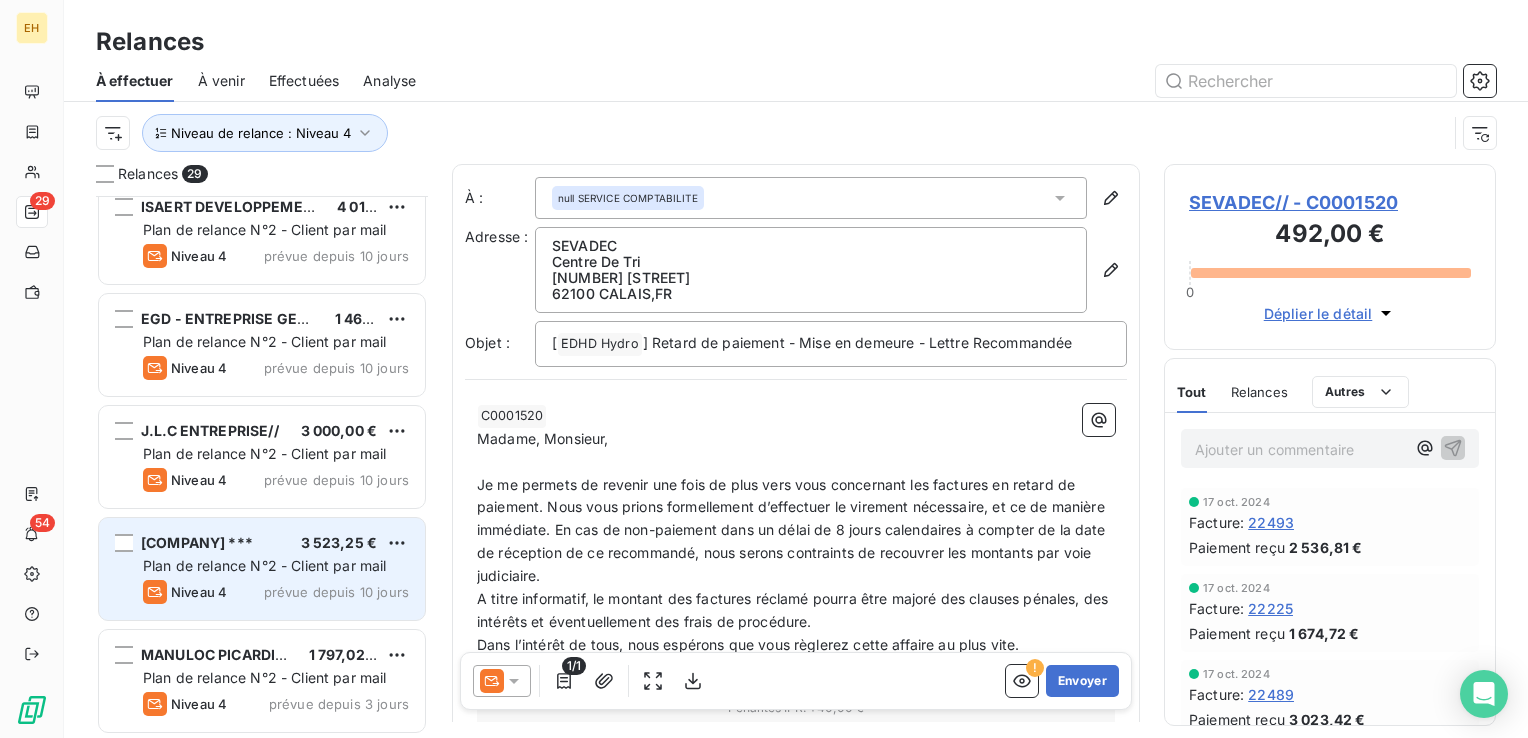 click on "Niveau 4 prévue depuis 10 jours" at bounding box center (276, 592) 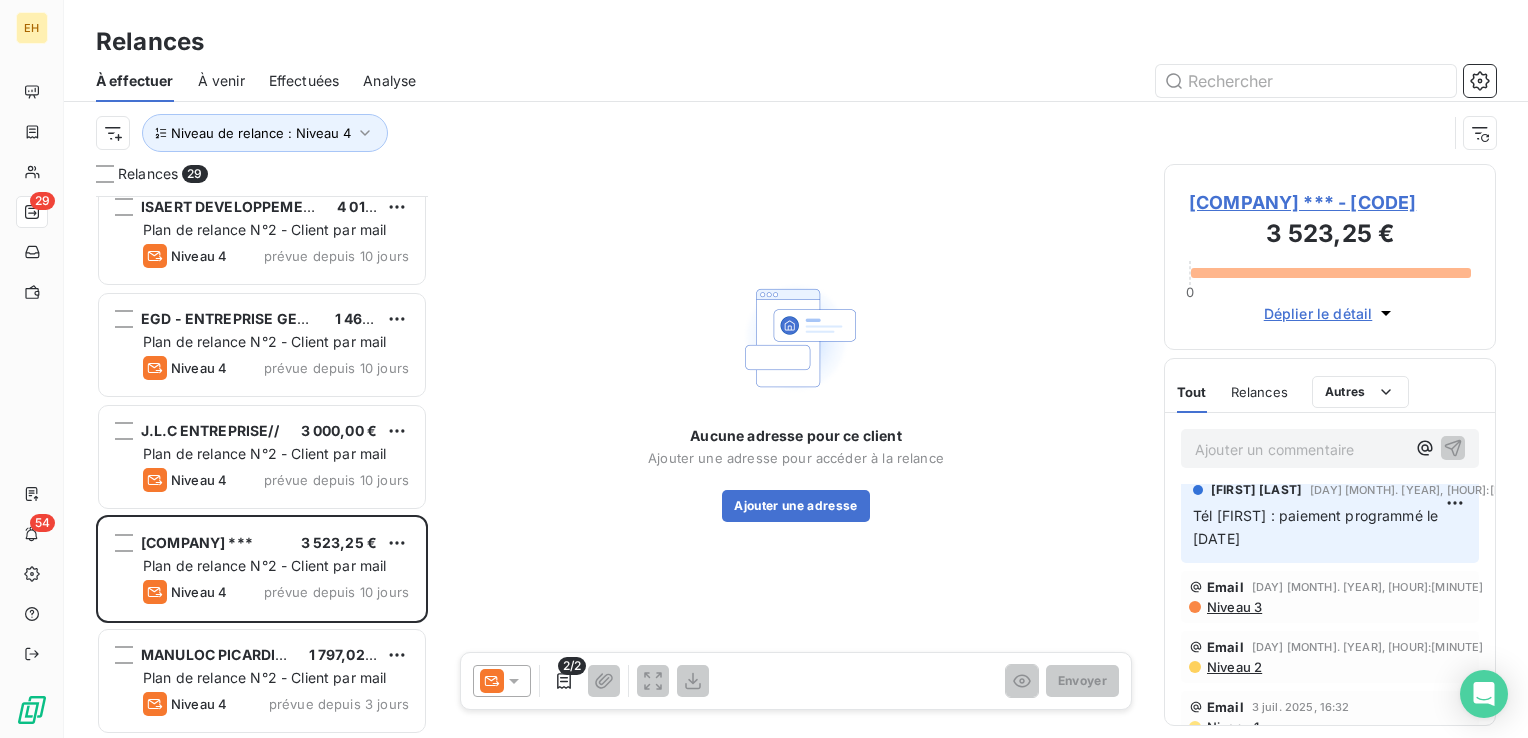 scroll, scrollTop: 0, scrollLeft: 0, axis: both 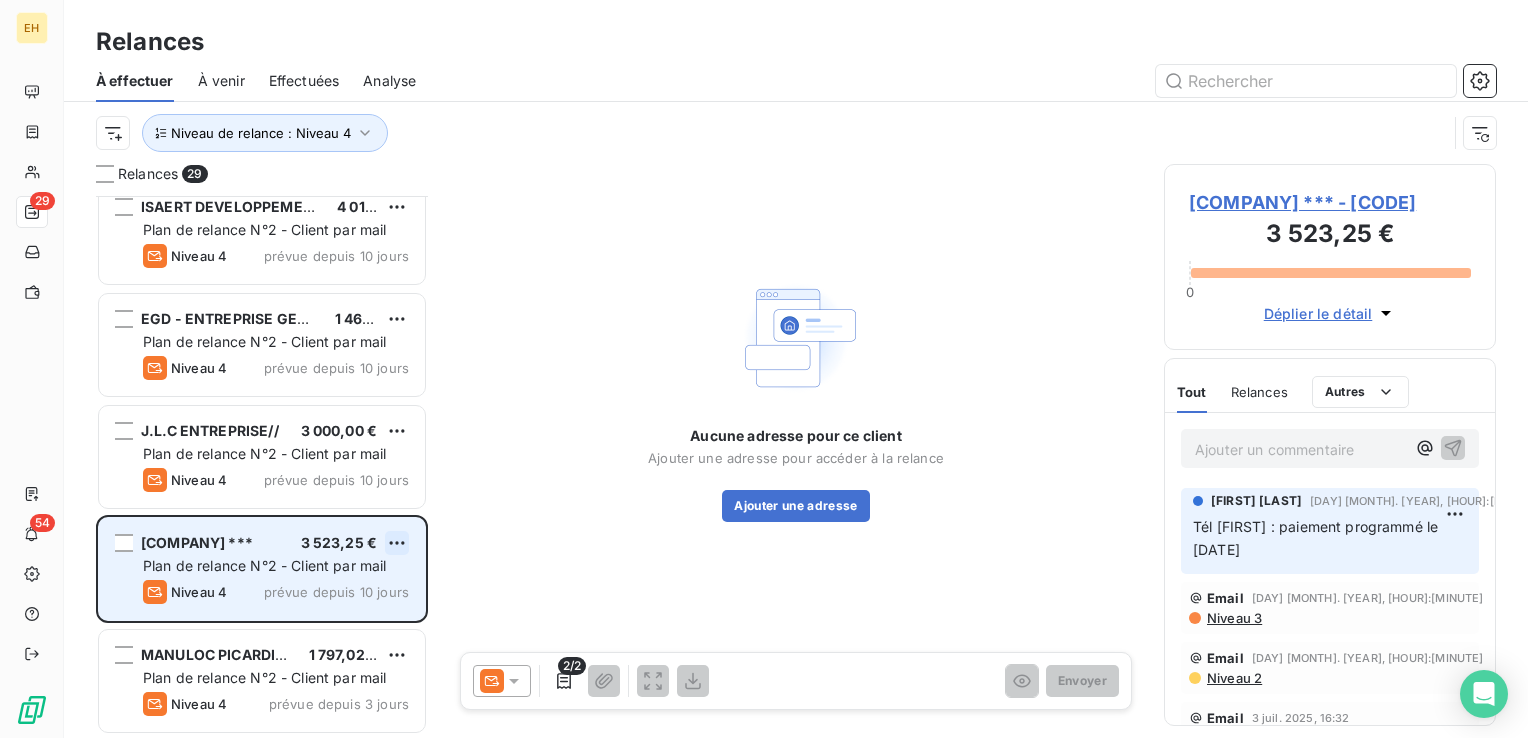 click on "Relances 29 [COMPANY]***// [AMOUNT] Plan de relance N°2 - Client par mail  Niveau 4 prévue depuis 10 jours [COMPANY]*** [AMOUNT] Plan de relance N°2 - Client par mail  Niveau 4 prévue depuis 10 jours [COMPANY] [AMOUNT] Plan de relance N°2 - Client par mail  Niveau 4 prévue depuis 10 jours [COMPANY]// [AMOUNT] Plan de relance N°2 - Client par mail  Niveau 4 prévue depuis 10 jours [COMPANY] *** [AMOUNT] Plan de relance N°2 - Client par mail  Niveau 4 prévue depuis 10 jours [COMPANY] [REGION]// [AMOUNT] Plan de relance N°2 - Client par mail  Niveau 4 prévue depuis 3 jours Aucune adresse pour ce client Ajouter une adresse pour accéder à la relance Ajouter une adresse 2/2 Envoyer [COMPANY] *** - [CODE] [AMOUNT] 0 Déplier le détail Tout Relances Commentaires Portail client Tout Relances Autres ﻿ Email Email" at bounding box center [764, 369] 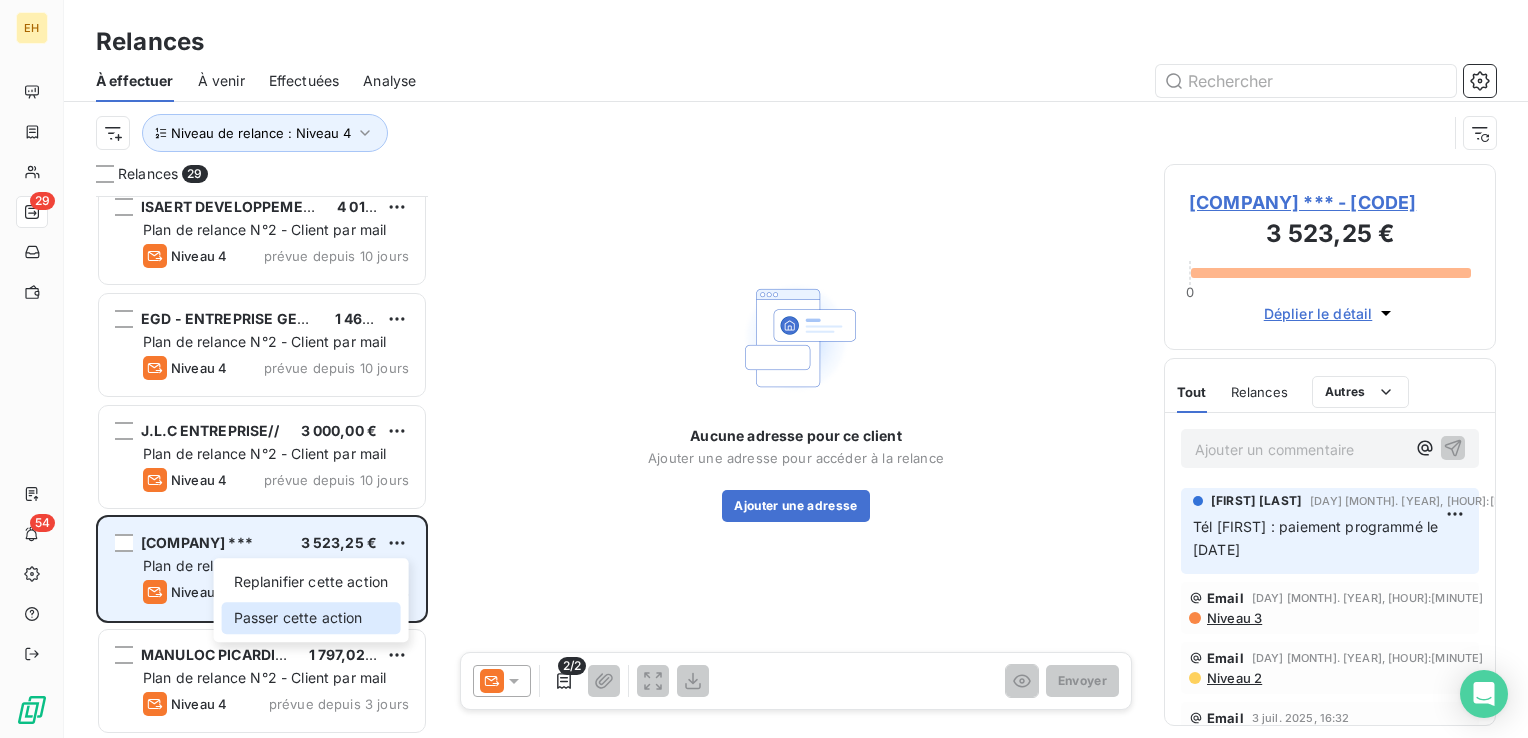 click on "Passer cette action" at bounding box center (311, 618) 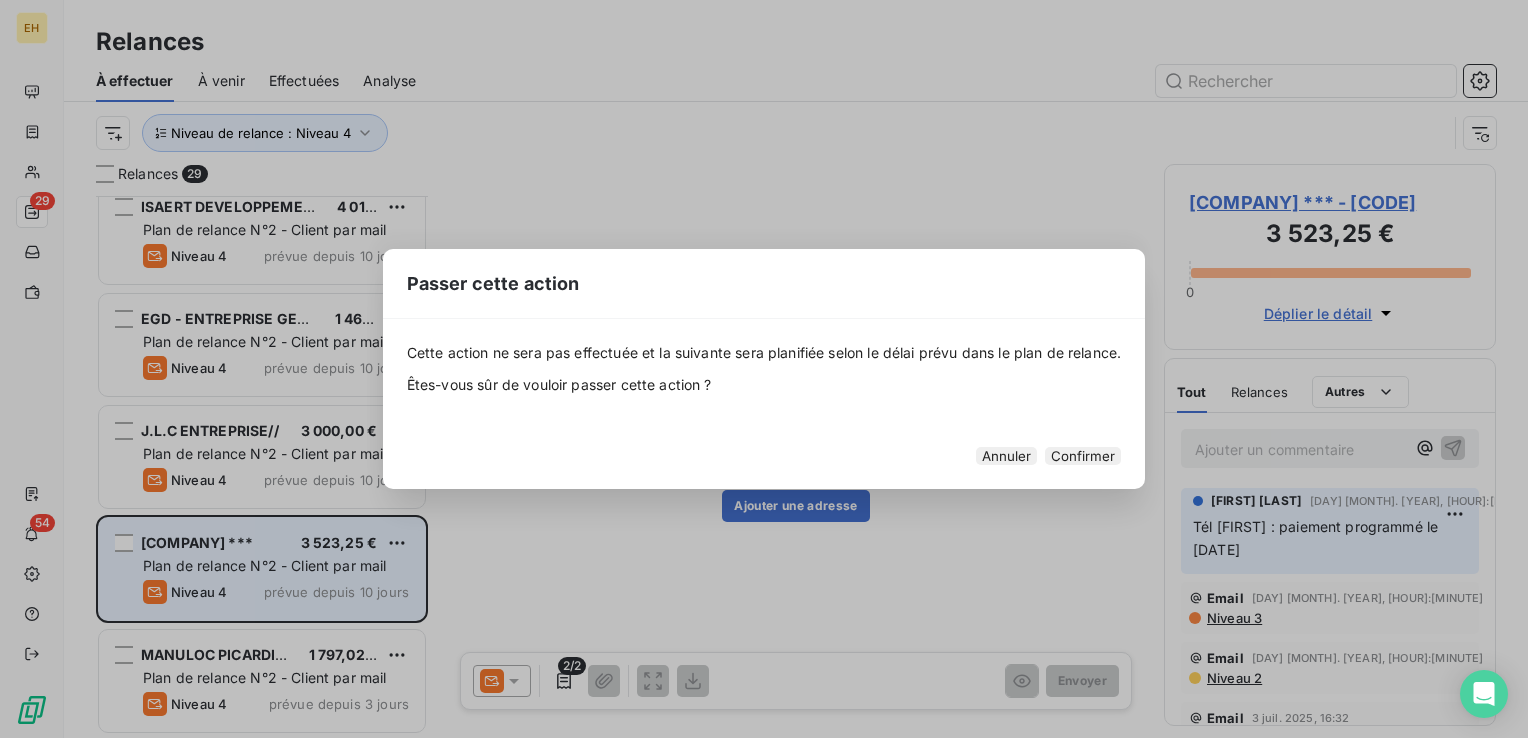 click on "Confirmer" at bounding box center (1083, 456) 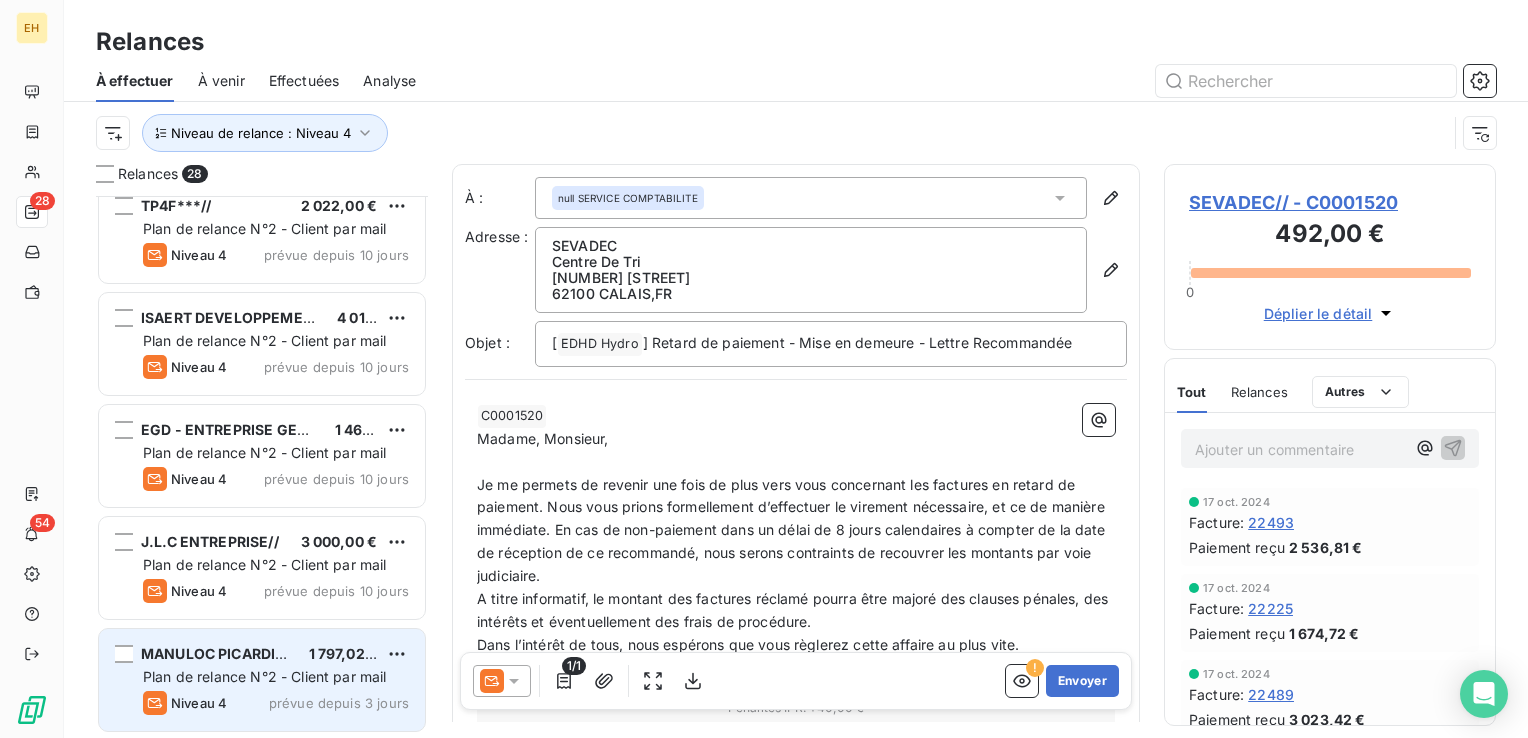 scroll, scrollTop: 2594, scrollLeft: 0, axis: vertical 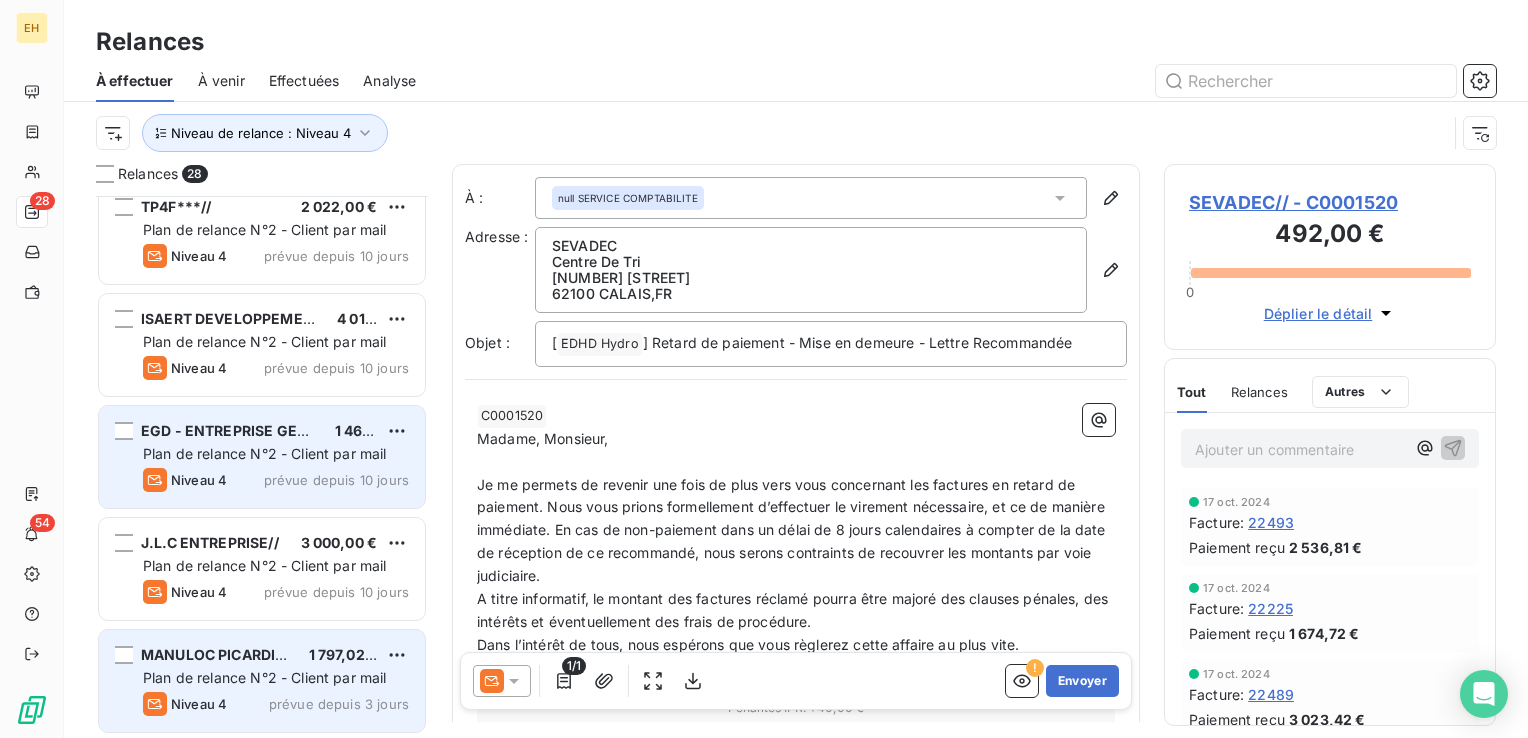 click on "1 462,82 €" at bounding box center [372, 430] 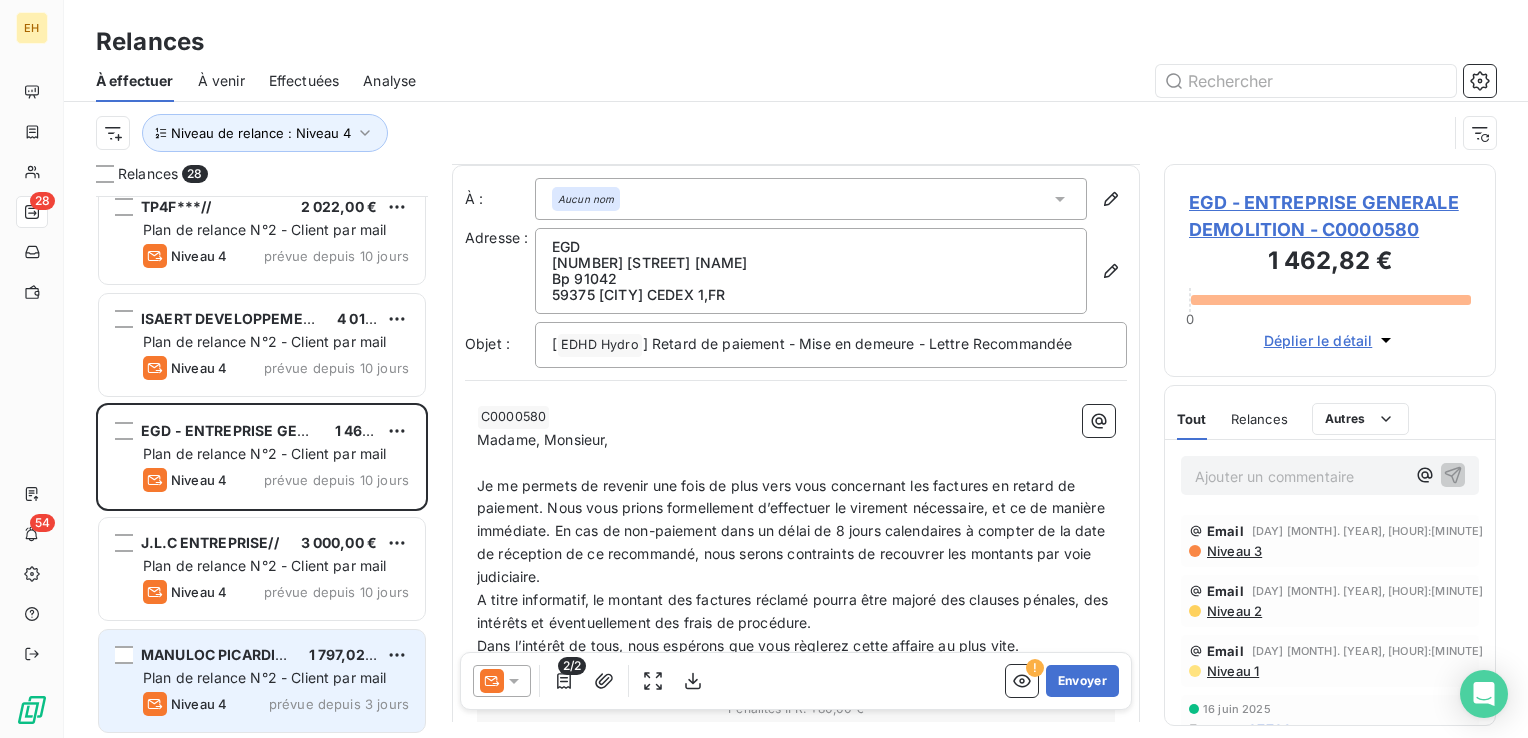 scroll, scrollTop: 451, scrollLeft: 0, axis: vertical 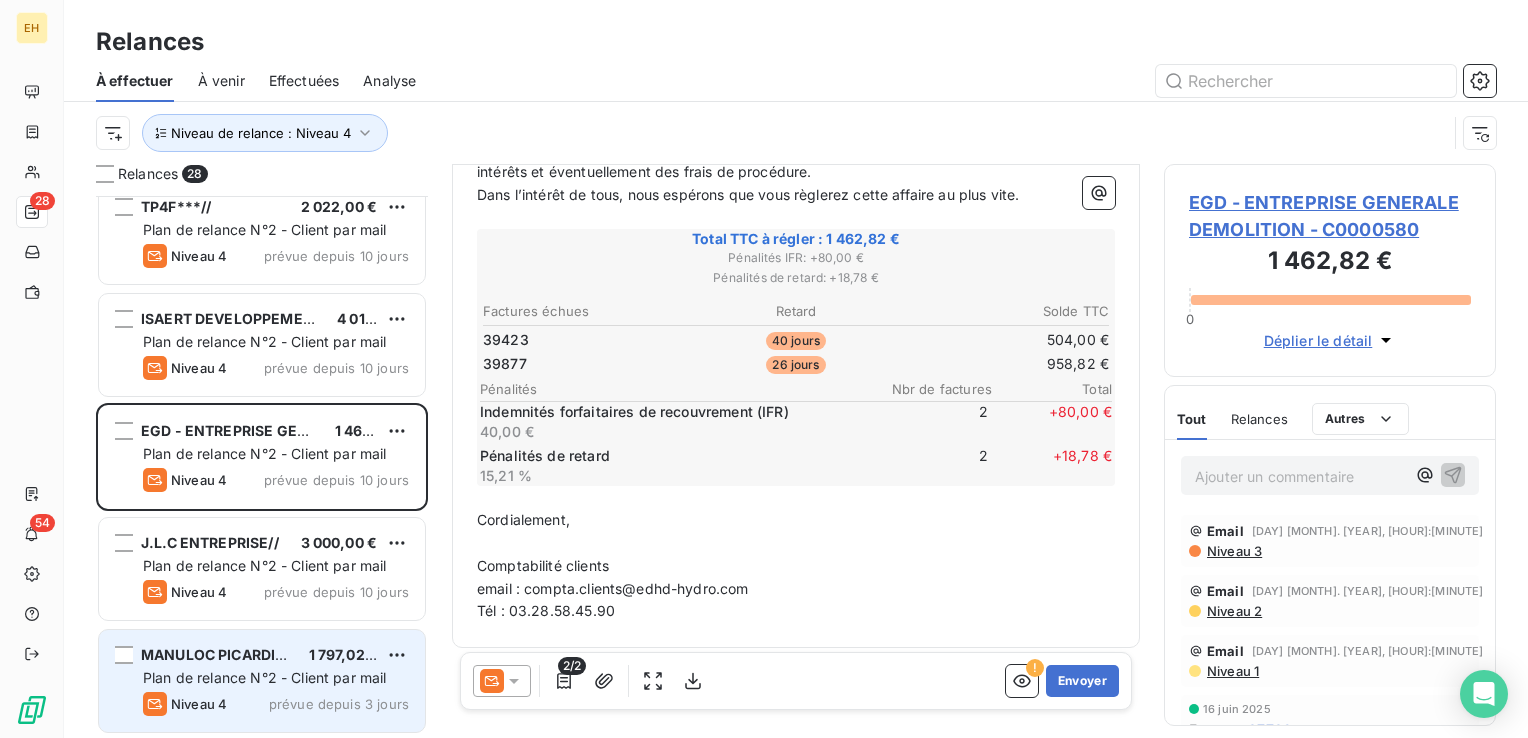 click on "EGD - ENTREPRISE GENERALE DEMOLITION - C0000580" at bounding box center [1330, 216] 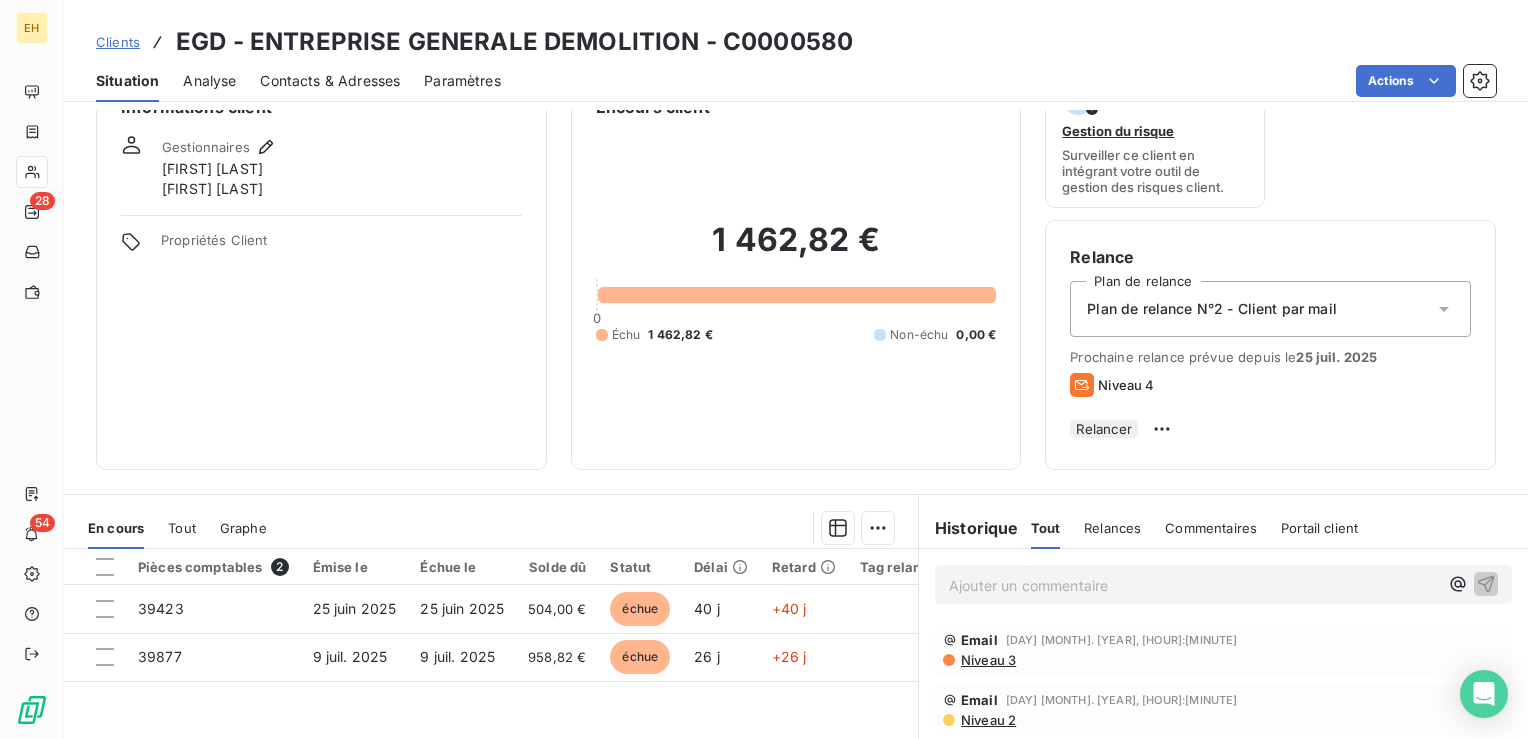 scroll, scrollTop: 100, scrollLeft: 0, axis: vertical 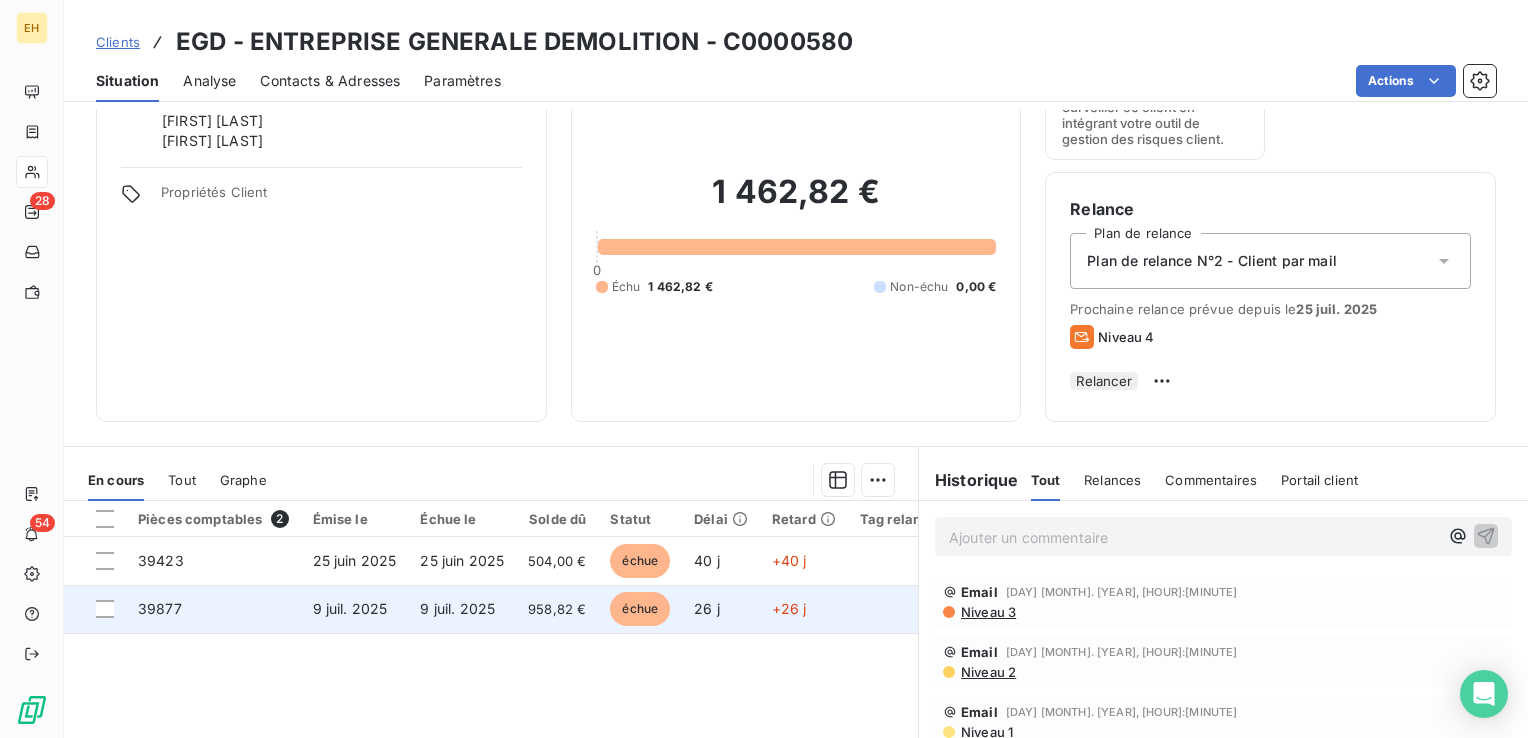 click on "9 juil. 2025" at bounding box center [350, 608] 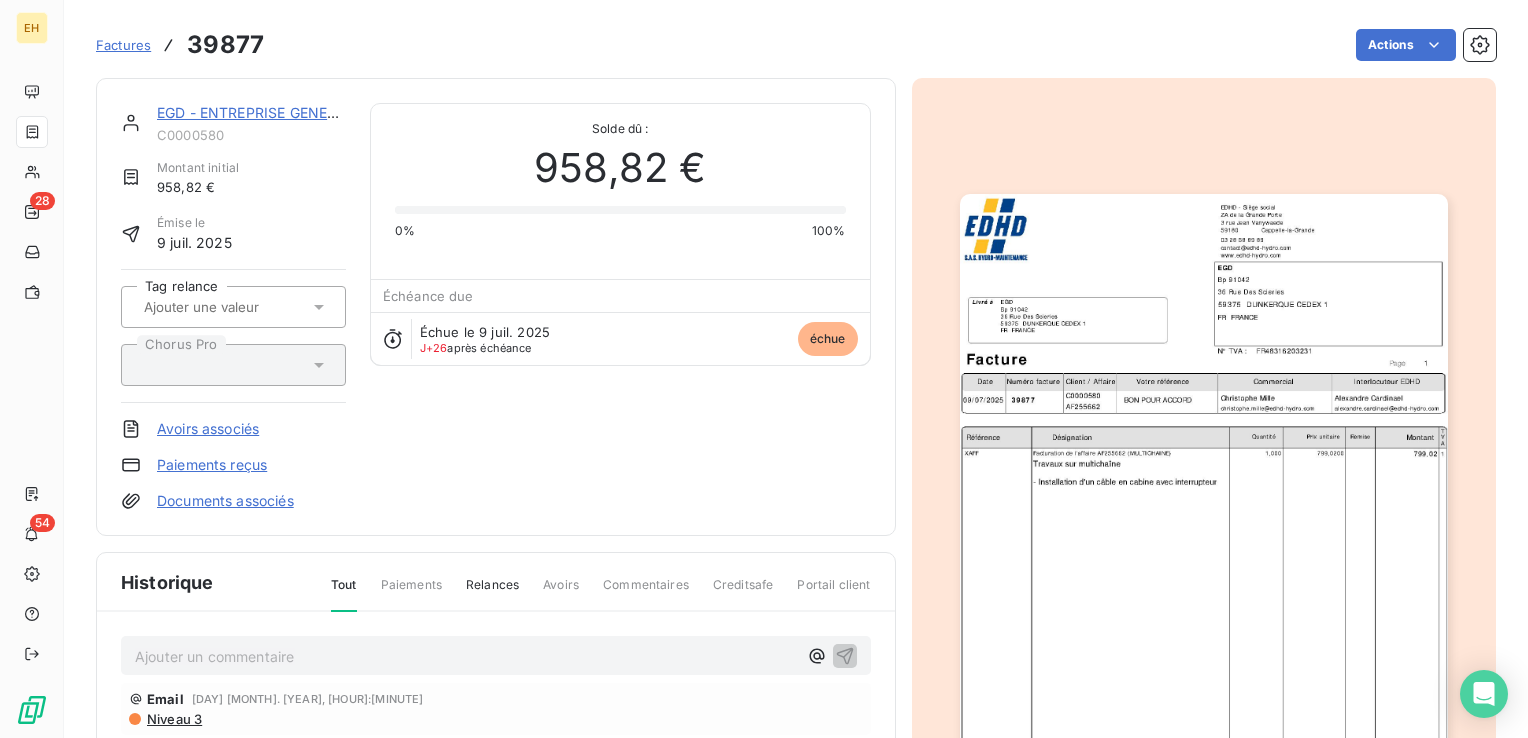 click on "Ajouter un commentaire ﻿" at bounding box center (466, 656) 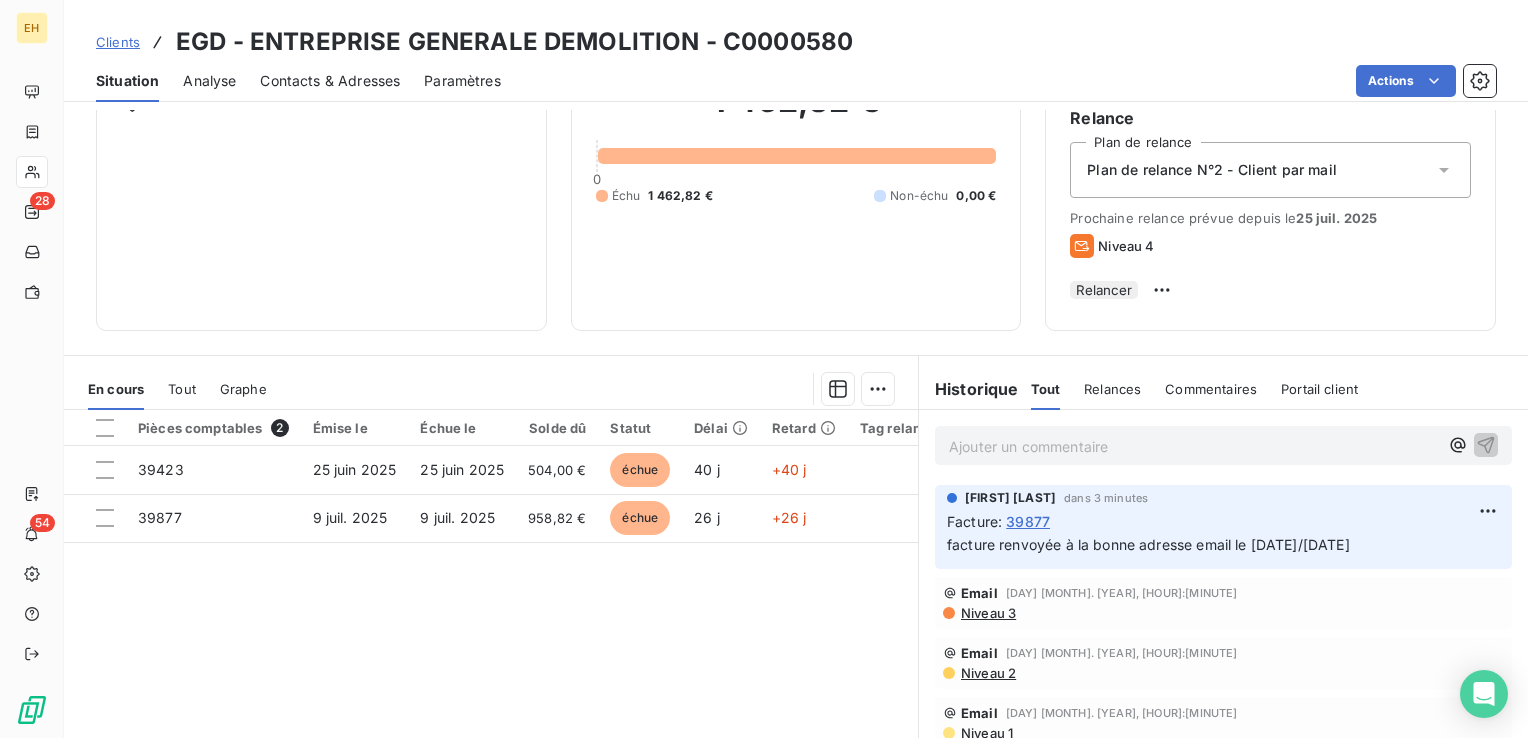 scroll, scrollTop: 200, scrollLeft: 0, axis: vertical 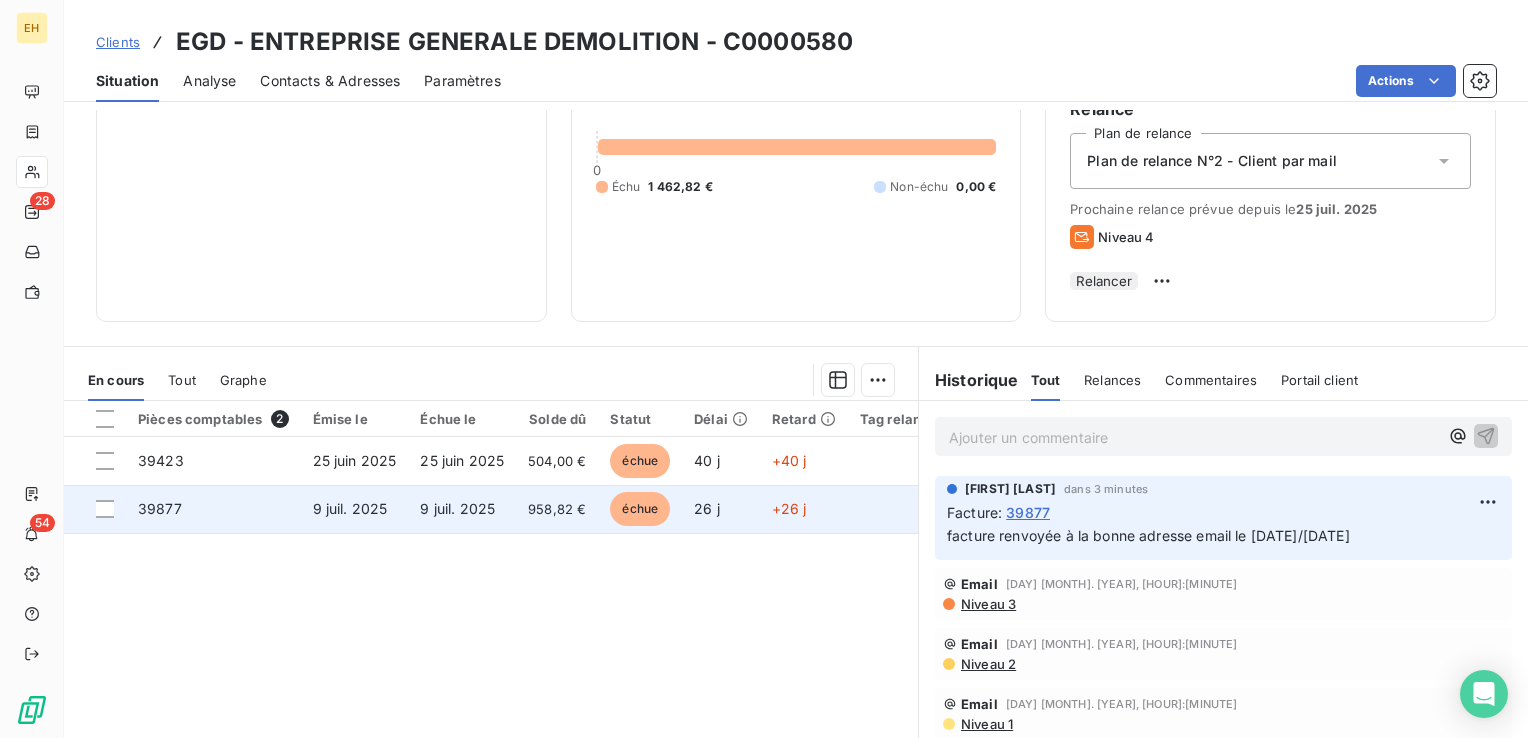 click on "958,82 €" at bounding box center (557, 509) 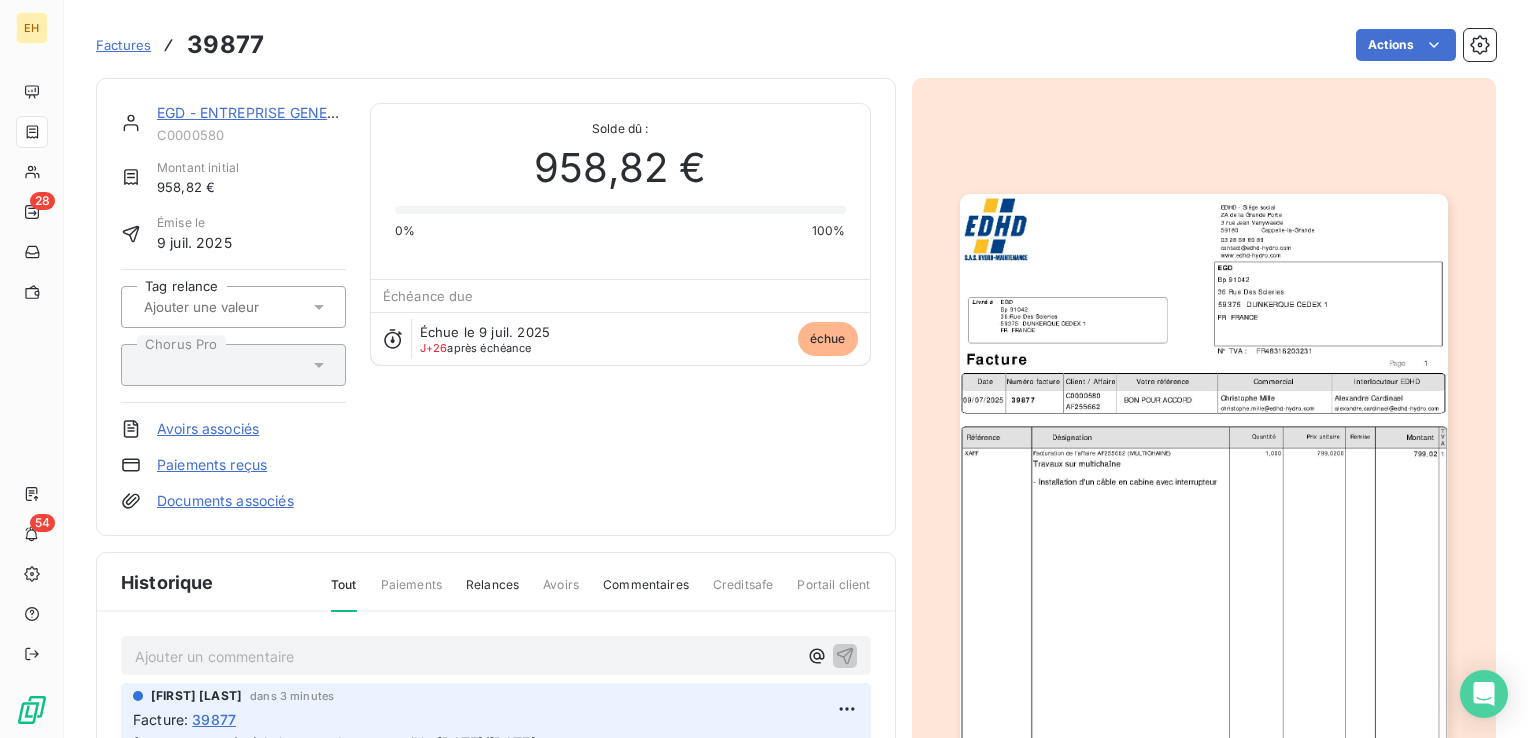 click on "Ajouter un commentaire ﻿" at bounding box center (466, 656) 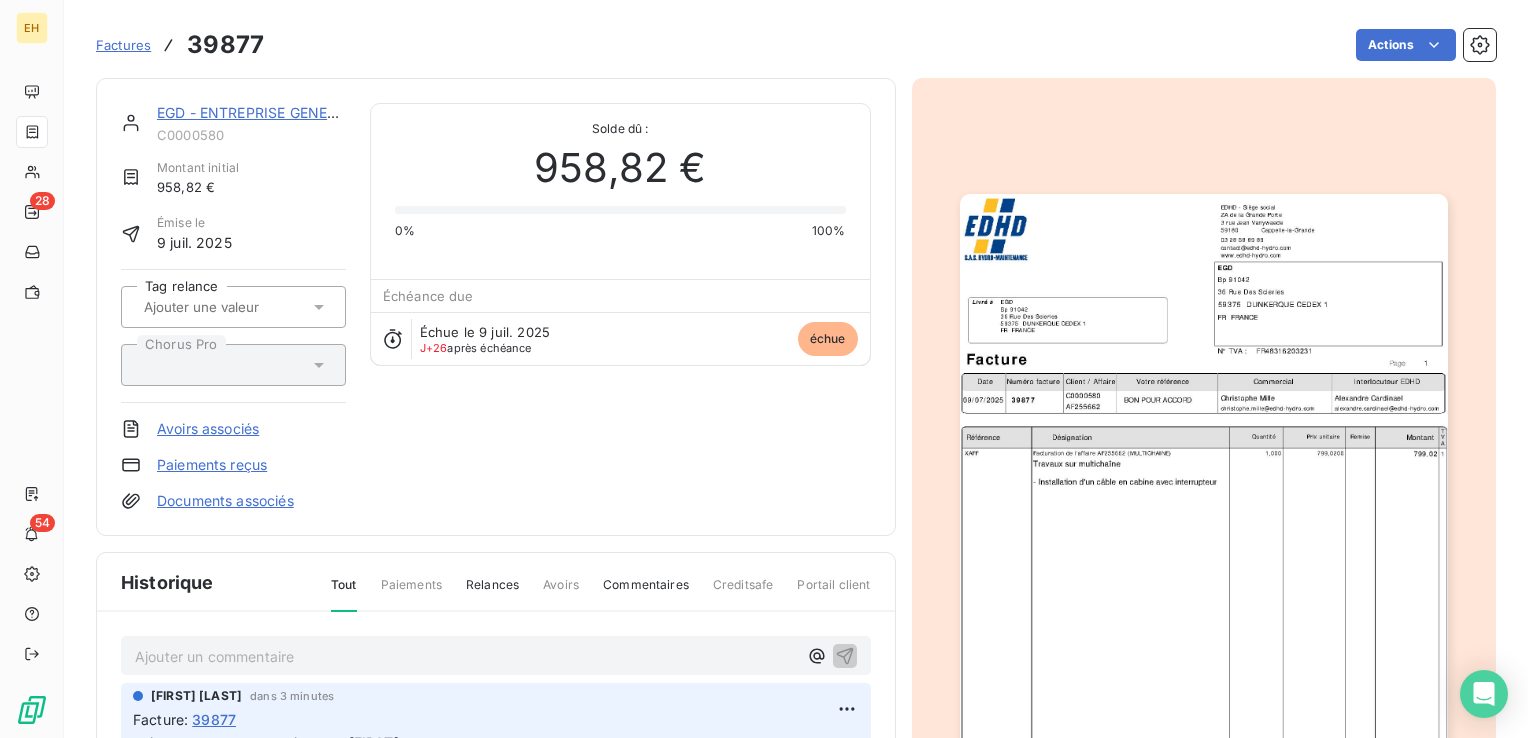 scroll, scrollTop: 45, scrollLeft: 0, axis: vertical 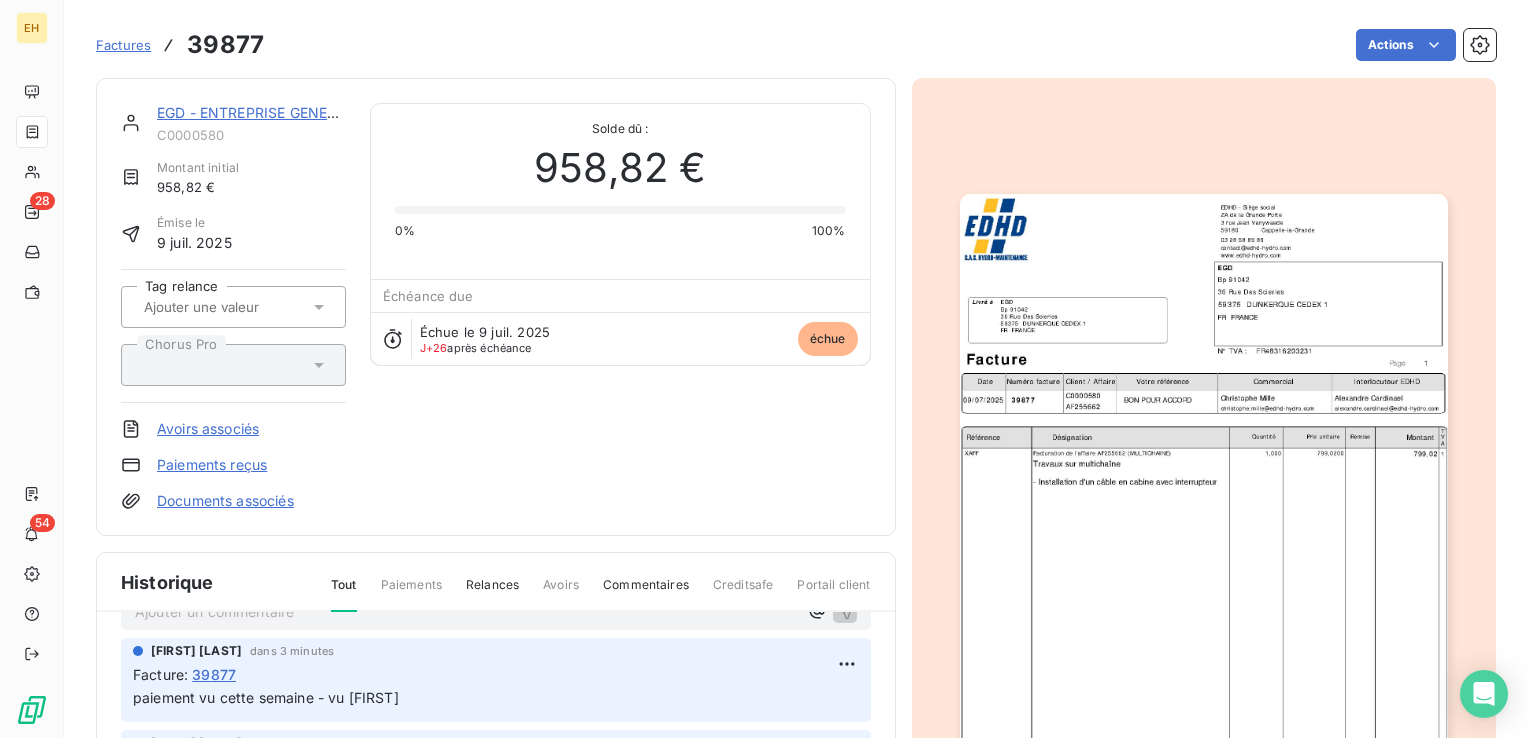 click on "EGD - ENTREPRISE GENERALE DEMOLITION" at bounding box center [307, 112] 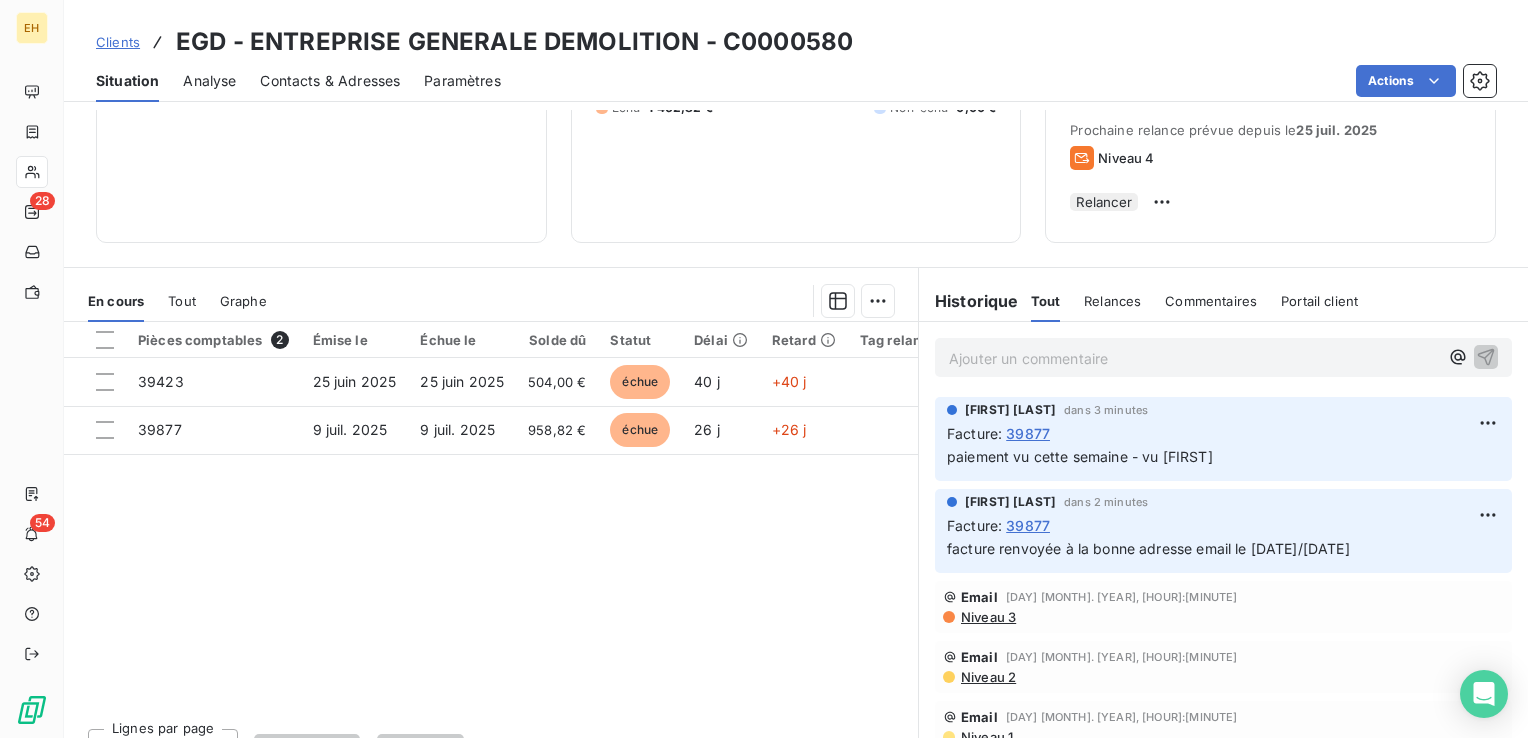 scroll, scrollTop: 316, scrollLeft: 0, axis: vertical 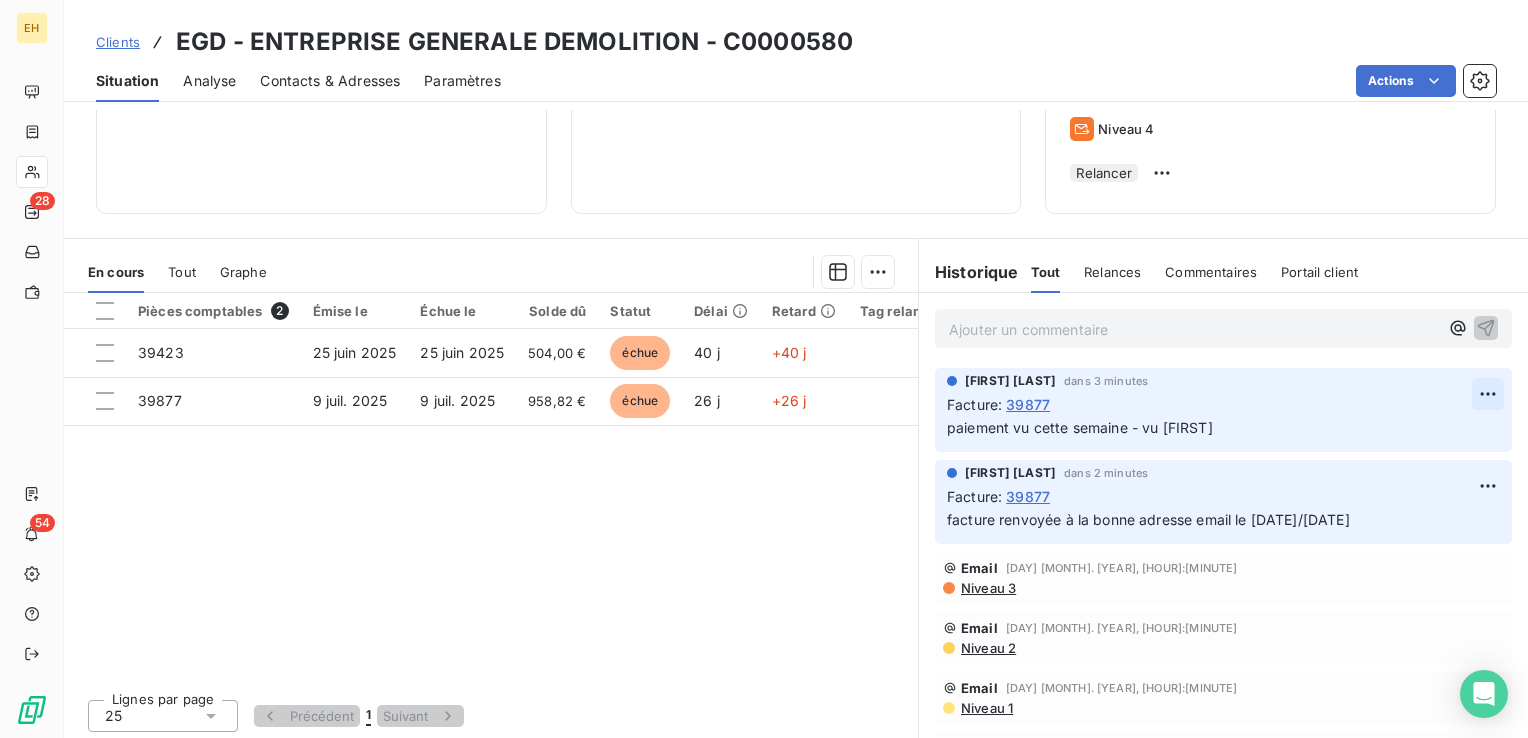click on "[COMPANY] [NUMBER] Clients [COMPANY] - [NUMBER] Situation Analyse Contacts & Adresses Paramètres Actions Informations client Gestionnaires [FIRST] [LAST] Propriétés Client Encours client   [PRICE] 0 Échu [PRICE] Non-échu 0,00 €   Gestion du risque Surveiller ce client en intégrant votre outil de gestion des risques client. Relance Plan de relance Plan de relance N°2 - Client par mail  Prochaine relance prévue depuis le  [DATE] Niveau 4 Relancer En cours Tout Graphe Pièces comptables 2 Émise le Échue le Solde dû Statut Délai   Retard   Tag relance   [NUMBER] [DATE] [DATE] [PRICE] échue 40 j +40 j [NUMBER] [DATE] [DATE] [PRICE] échue 26 j +26 j Lignes par page 25 Précédent 1 Suivant Historique Tout Relances Commentaires Portail client Tout Relances Commentaires Portail client Ajouter un commentaire ﻿ [FIRST] [LAST] dans [TIME] Facture  : [NUMBER] paiement vu cette semaine - vu [FIRST]  :  :" at bounding box center [764, 369] 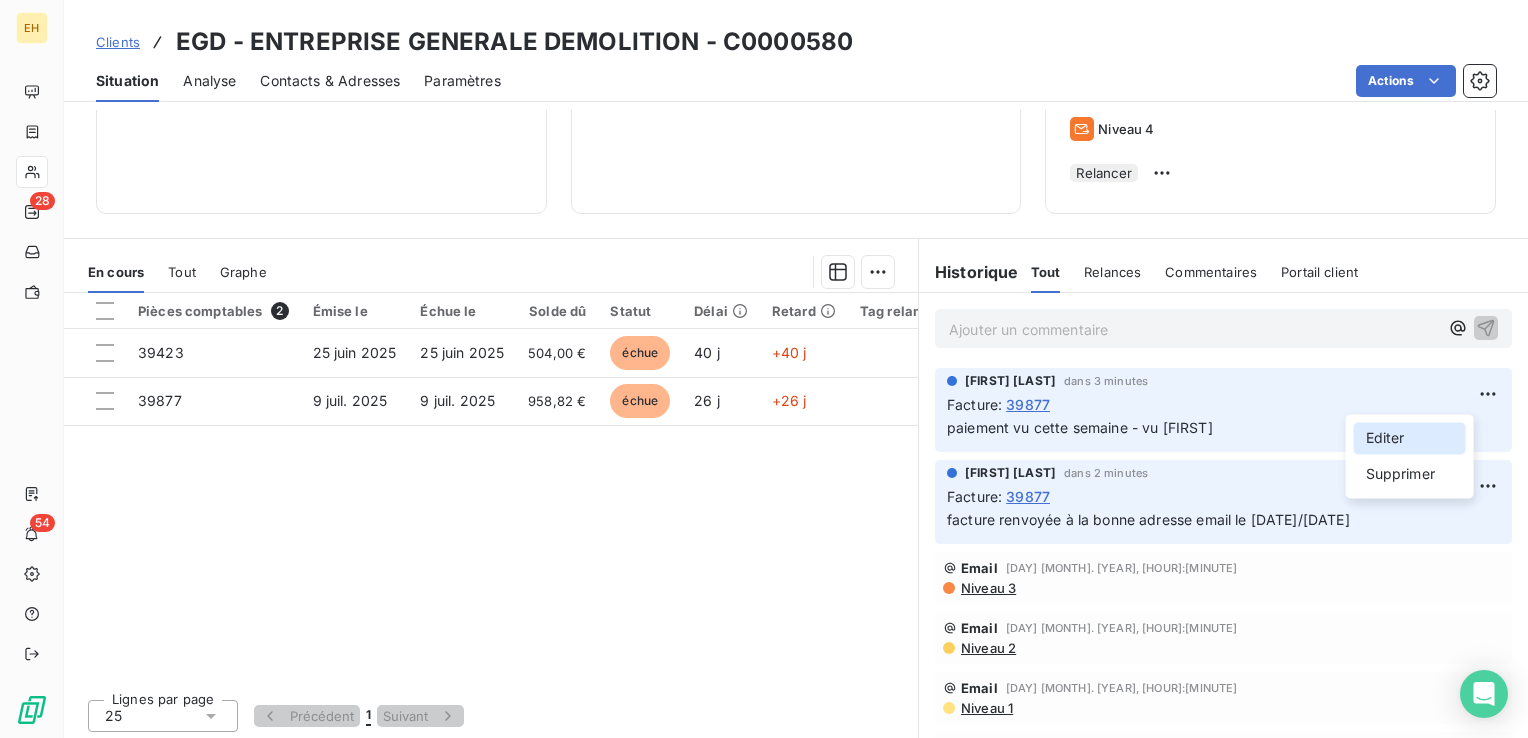 click on "Editer" at bounding box center (1410, 438) 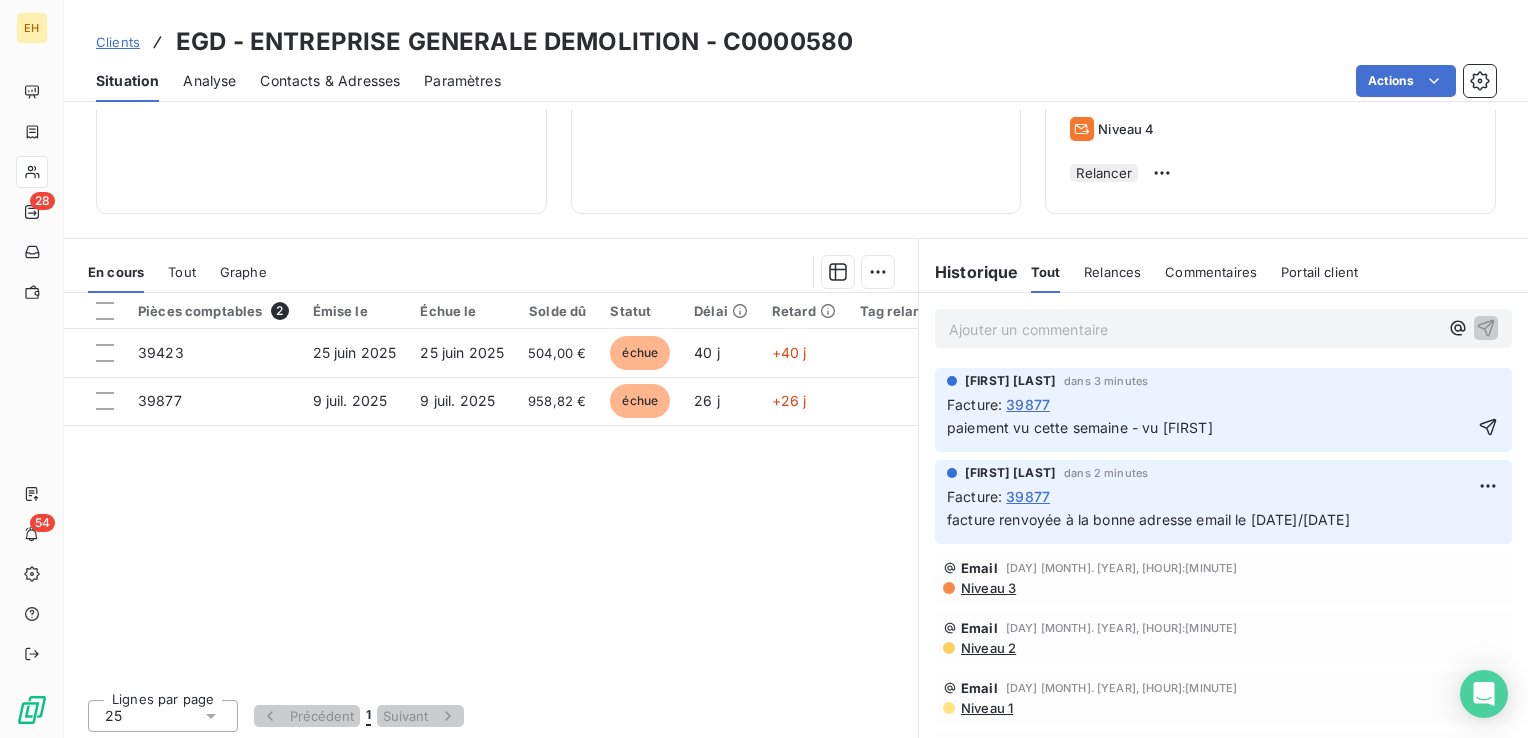 click on "paiement vu cette semaine - vu [FIRST]" at bounding box center [1080, 427] 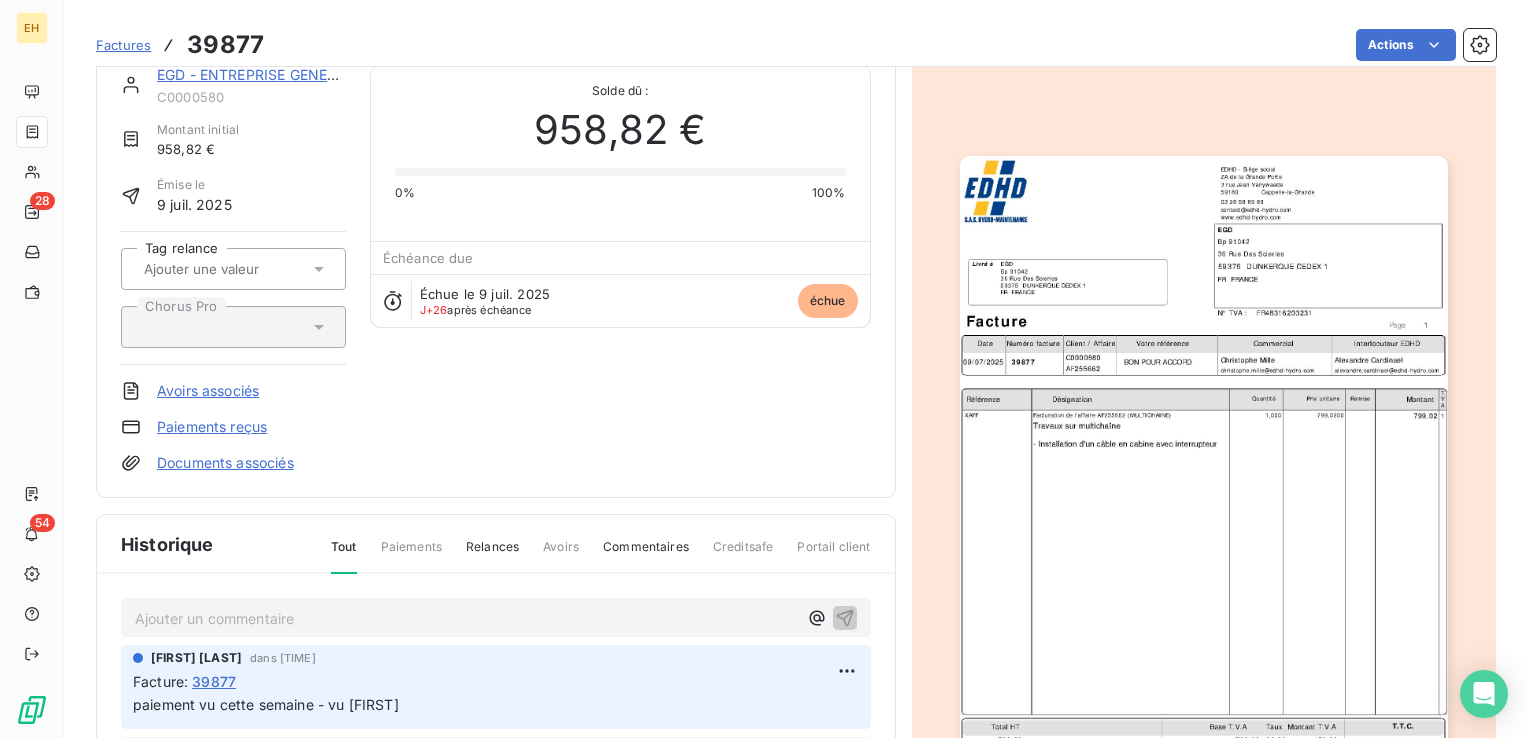 scroll, scrollTop: 0, scrollLeft: 0, axis: both 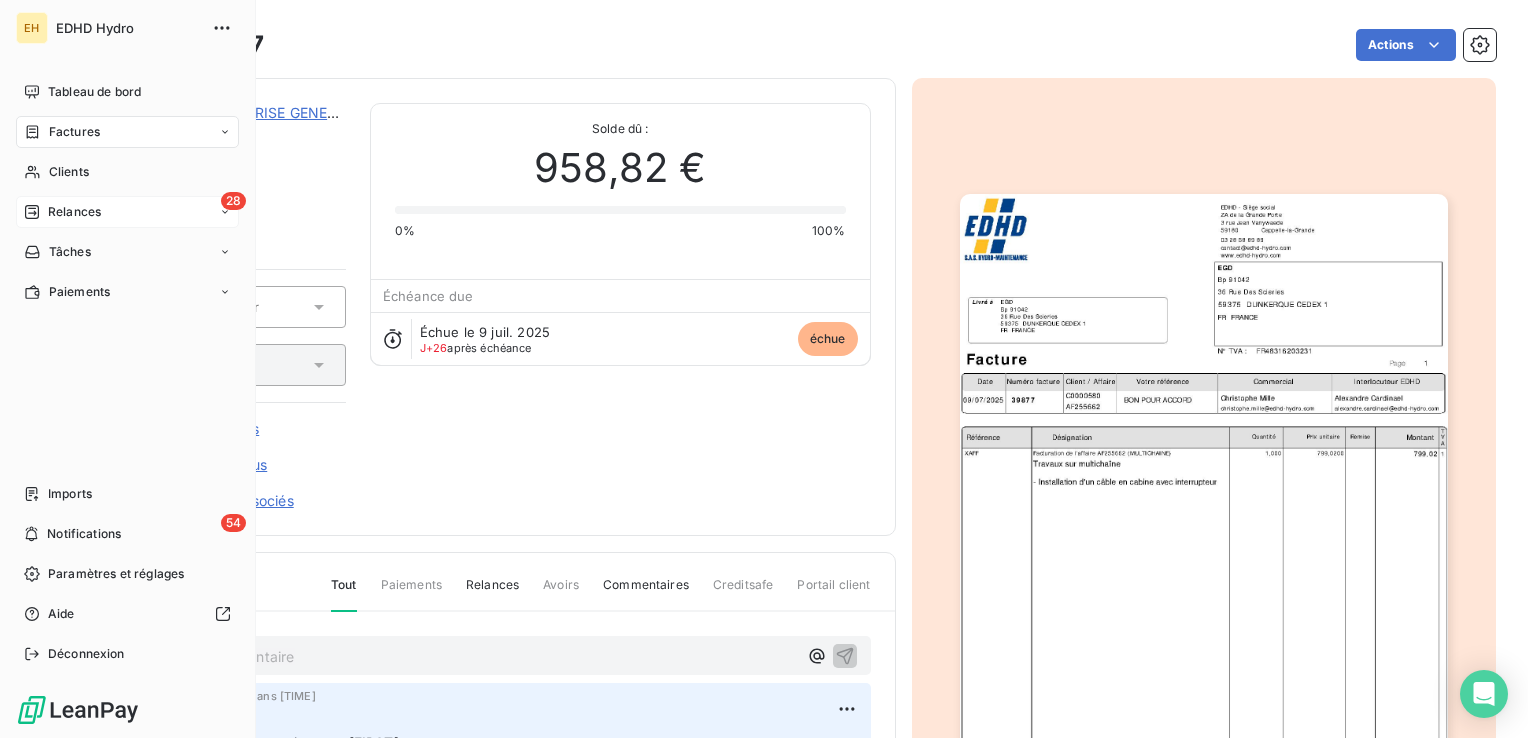 click on "Relances" at bounding box center [74, 212] 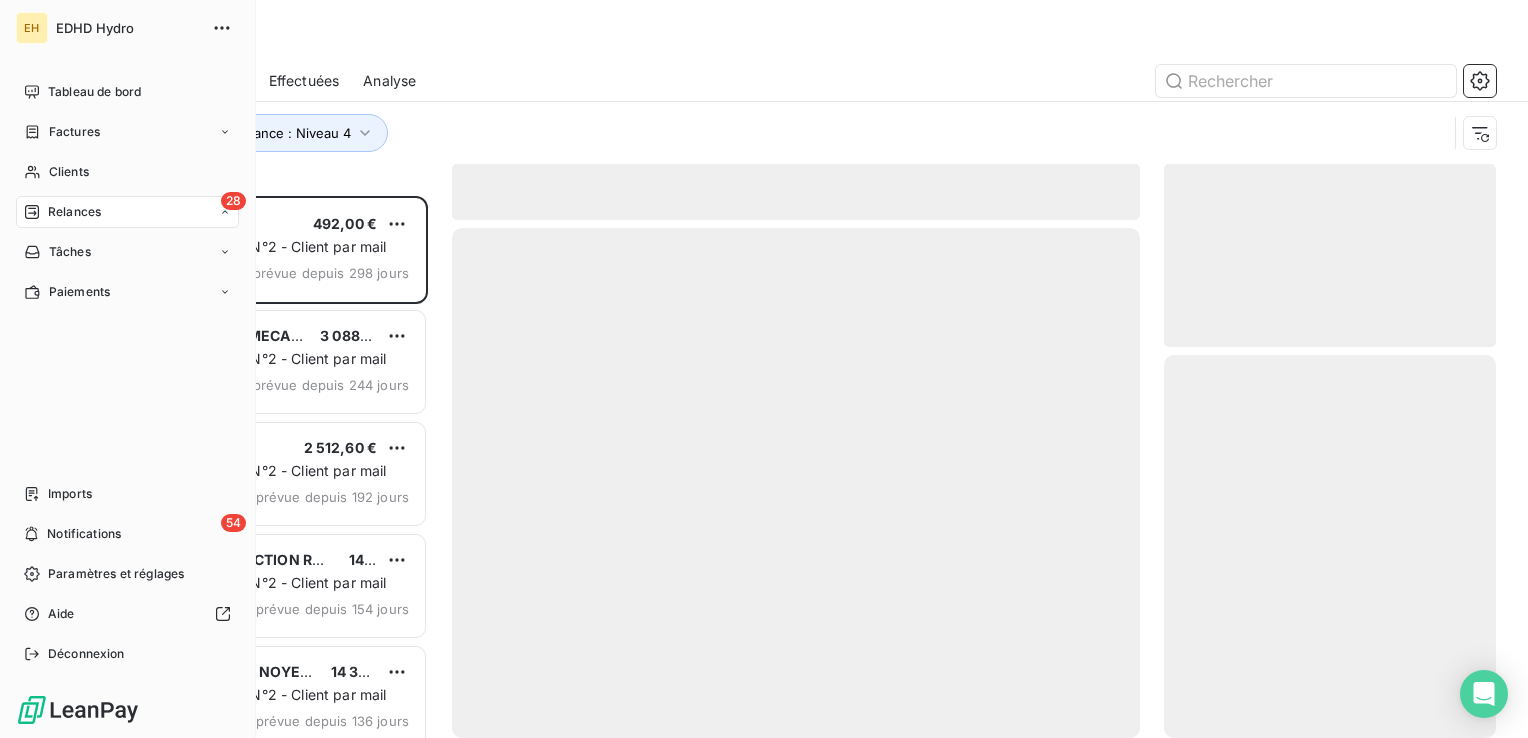 scroll, scrollTop: 16, scrollLeft: 16, axis: both 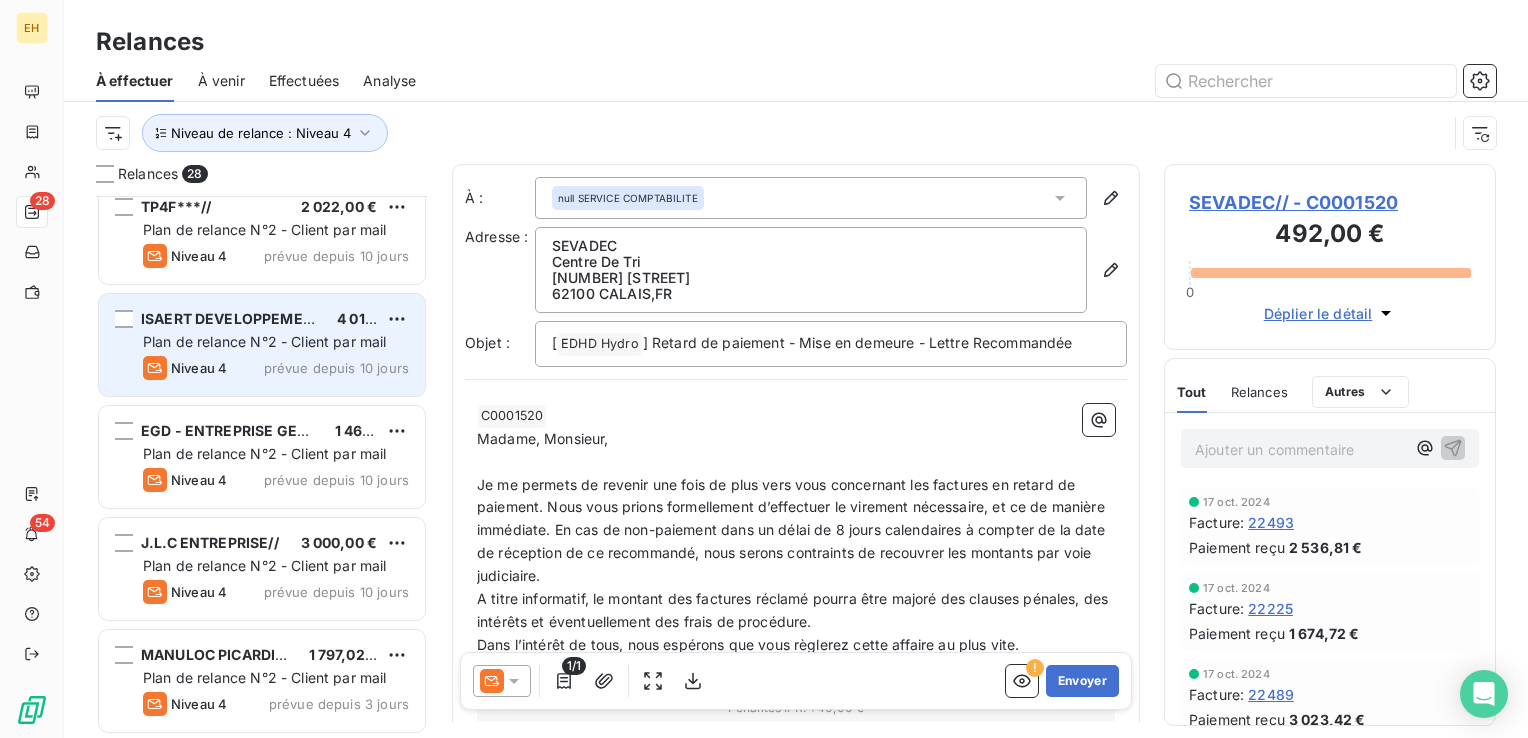 click on "Niveau 4" at bounding box center (199, 368) 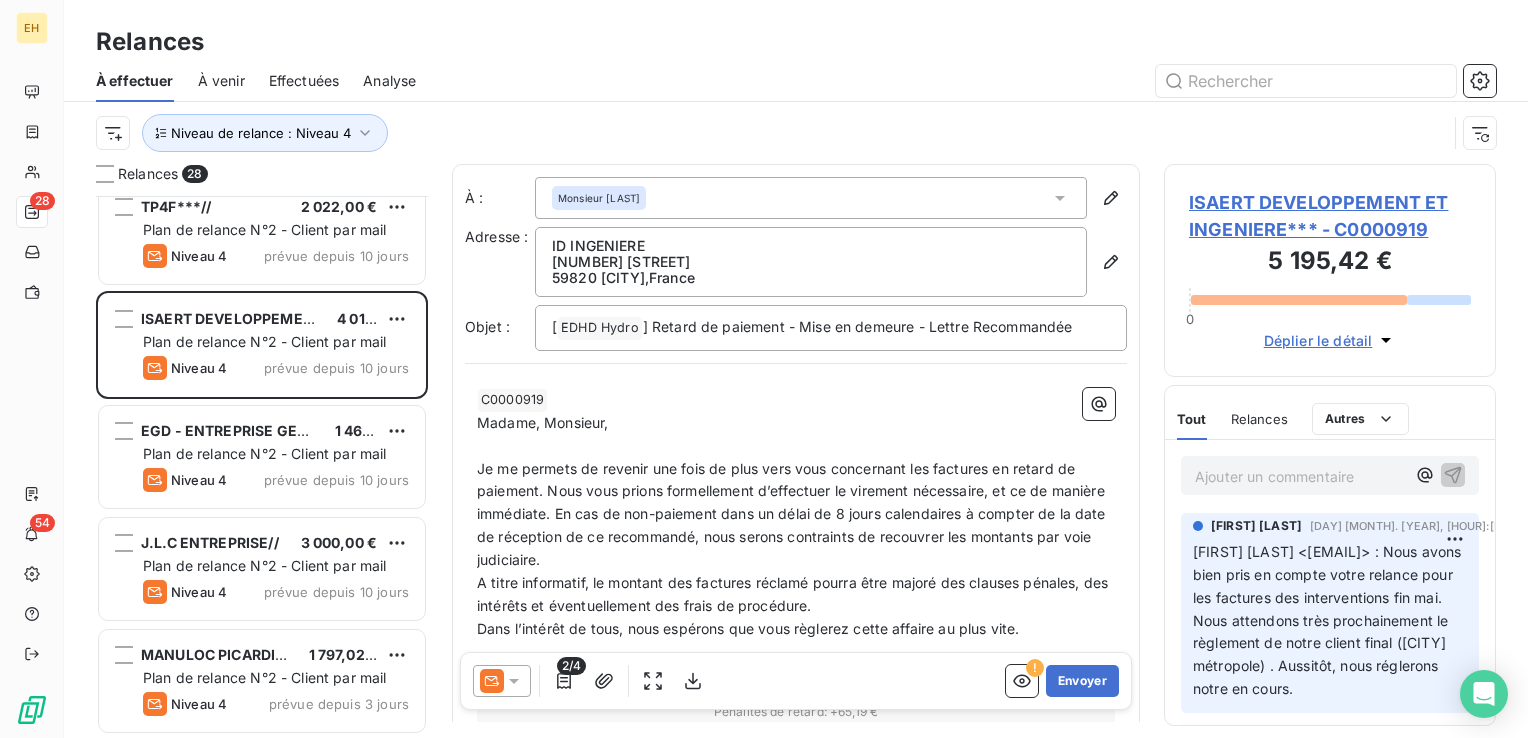 scroll, scrollTop: 0, scrollLeft: 0, axis: both 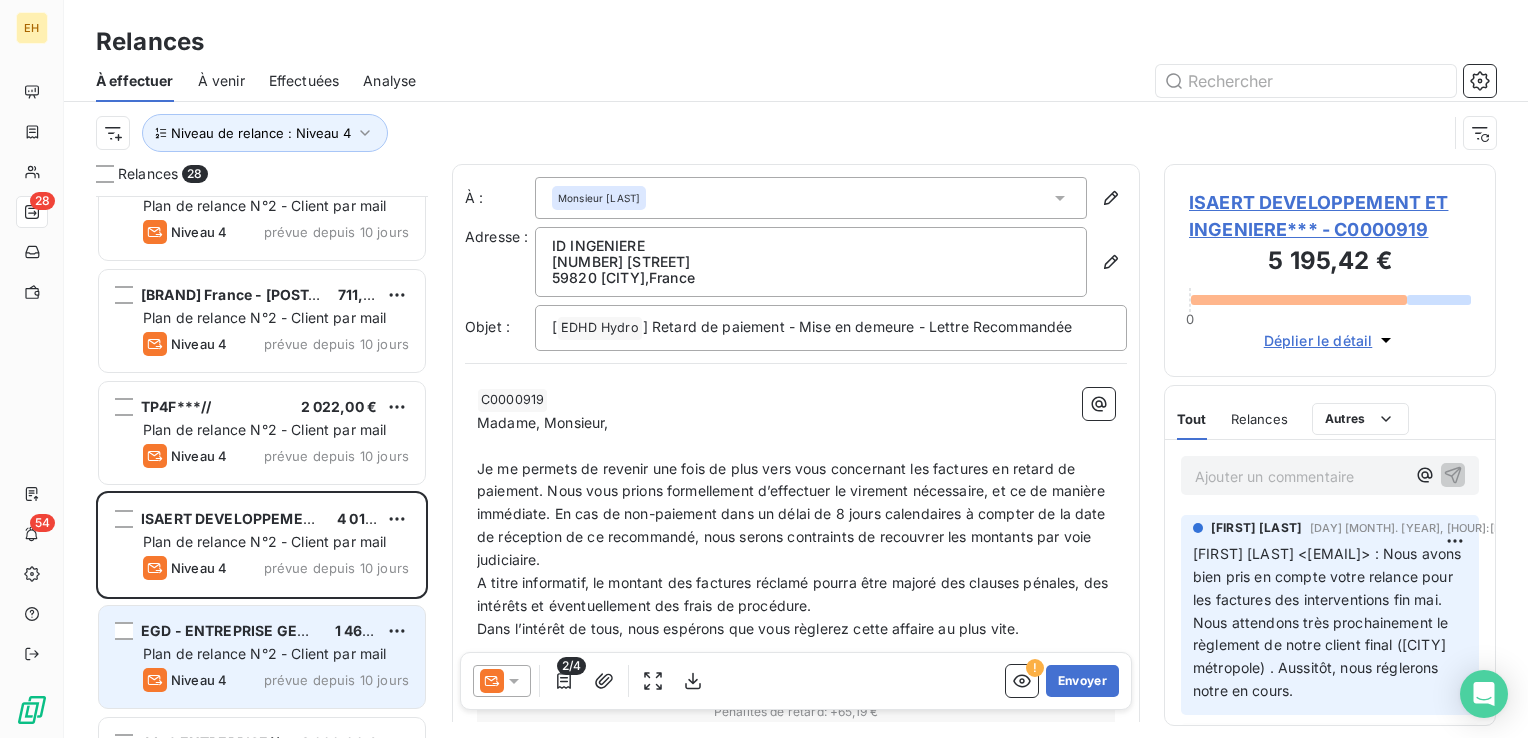 click on "2 022,00 €" at bounding box center [339, 406] 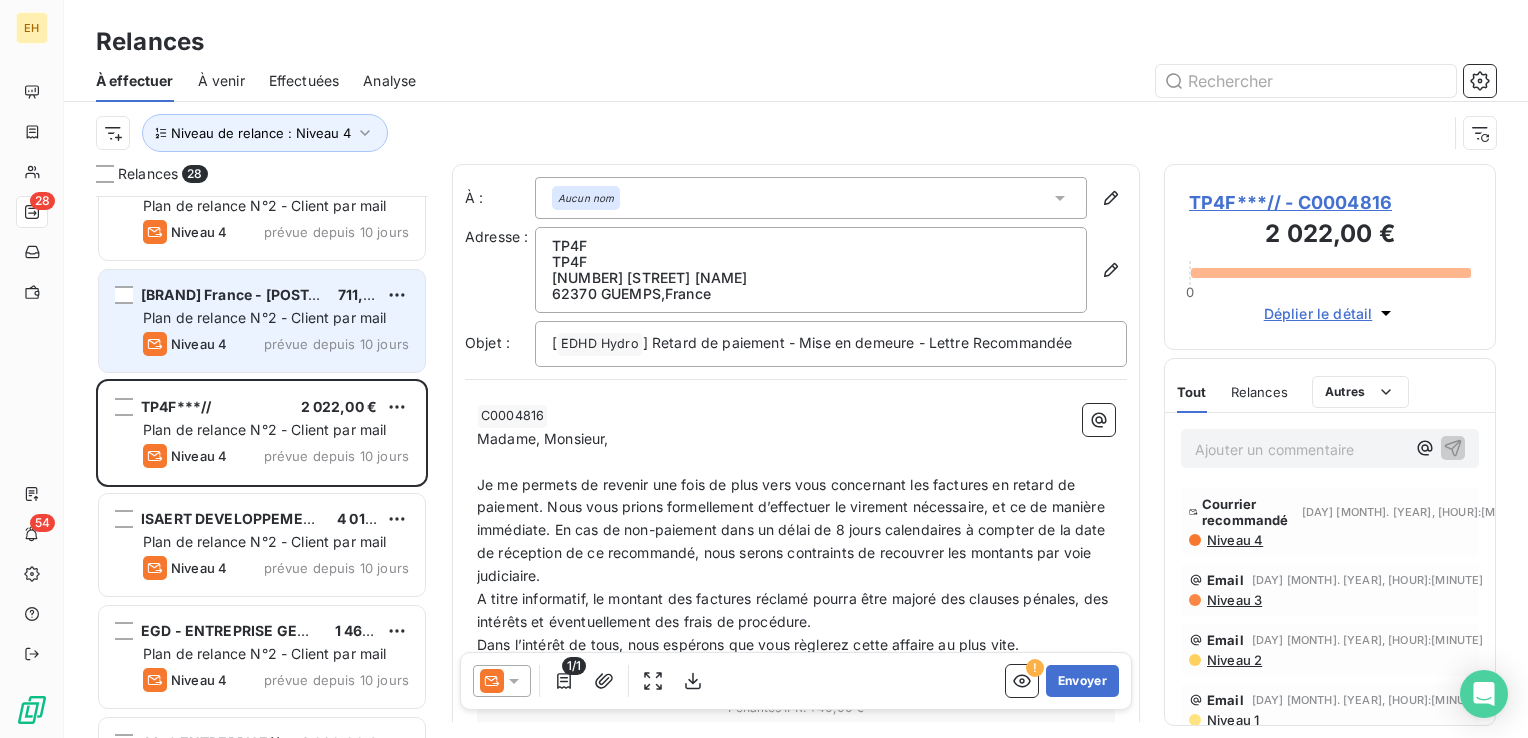 click on "prévue depuis 10 jours" at bounding box center [336, 344] 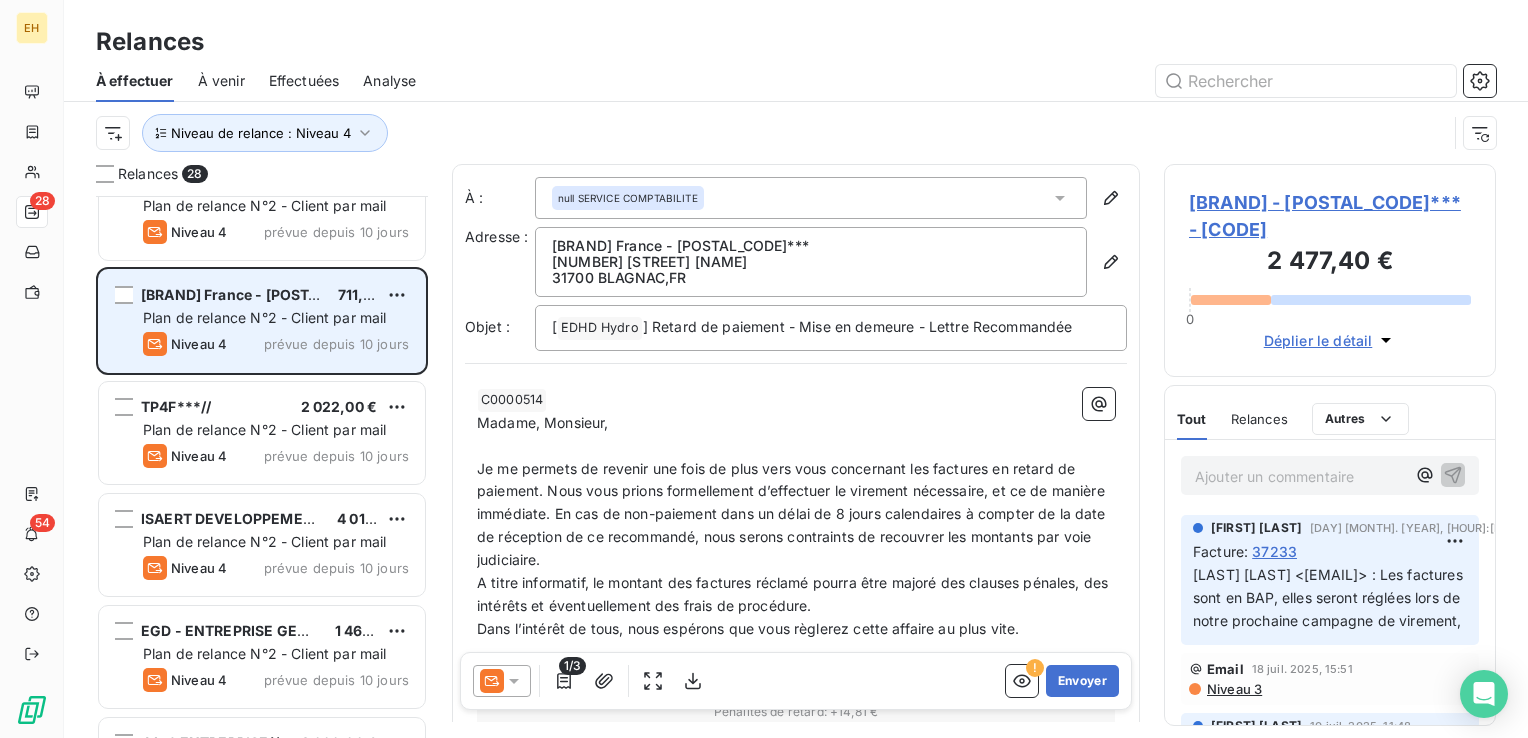 scroll, scrollTop: 2294, scrollLeft: 0, axis: vertical 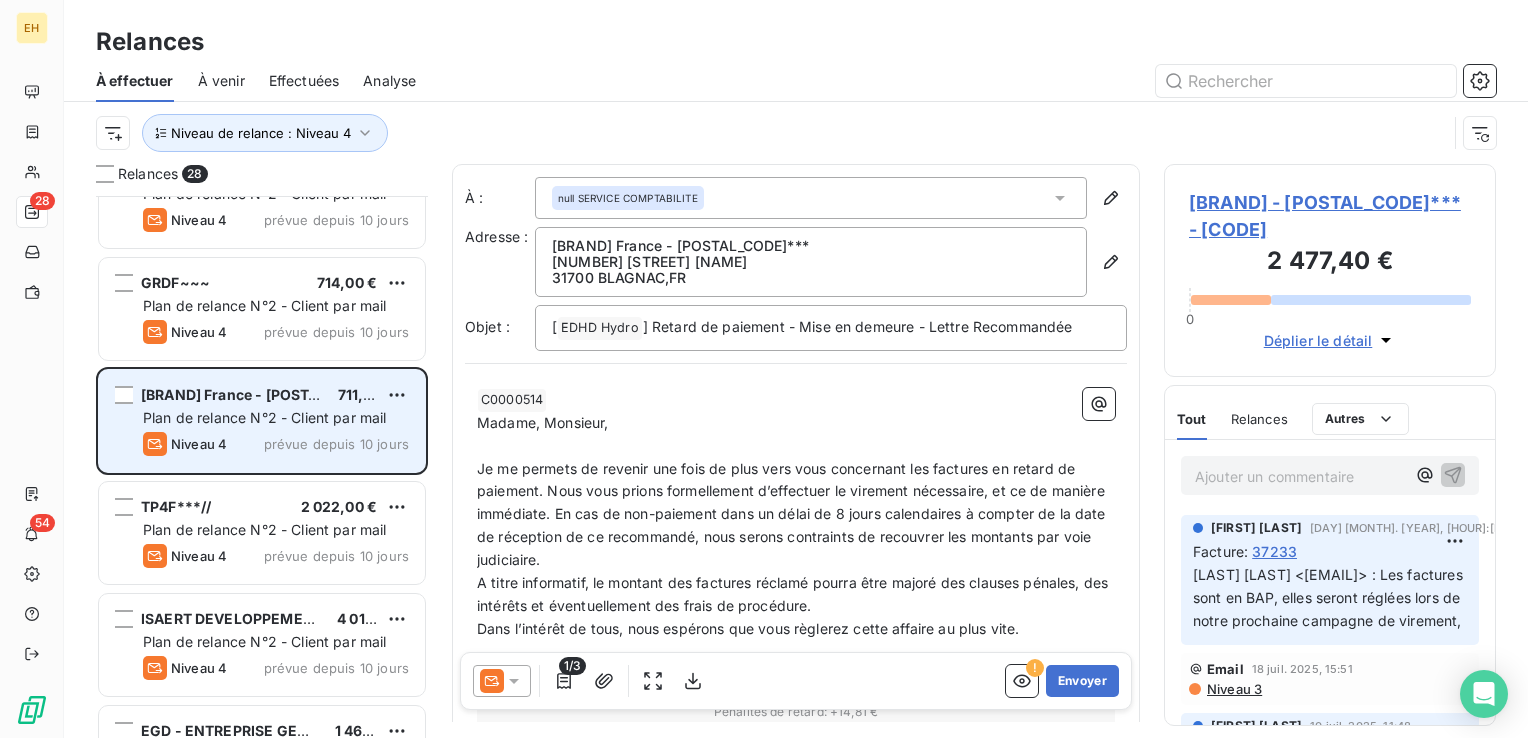 click on "Niveau 4 prévue depuis 10 jours" at bounding box center (276, 332) 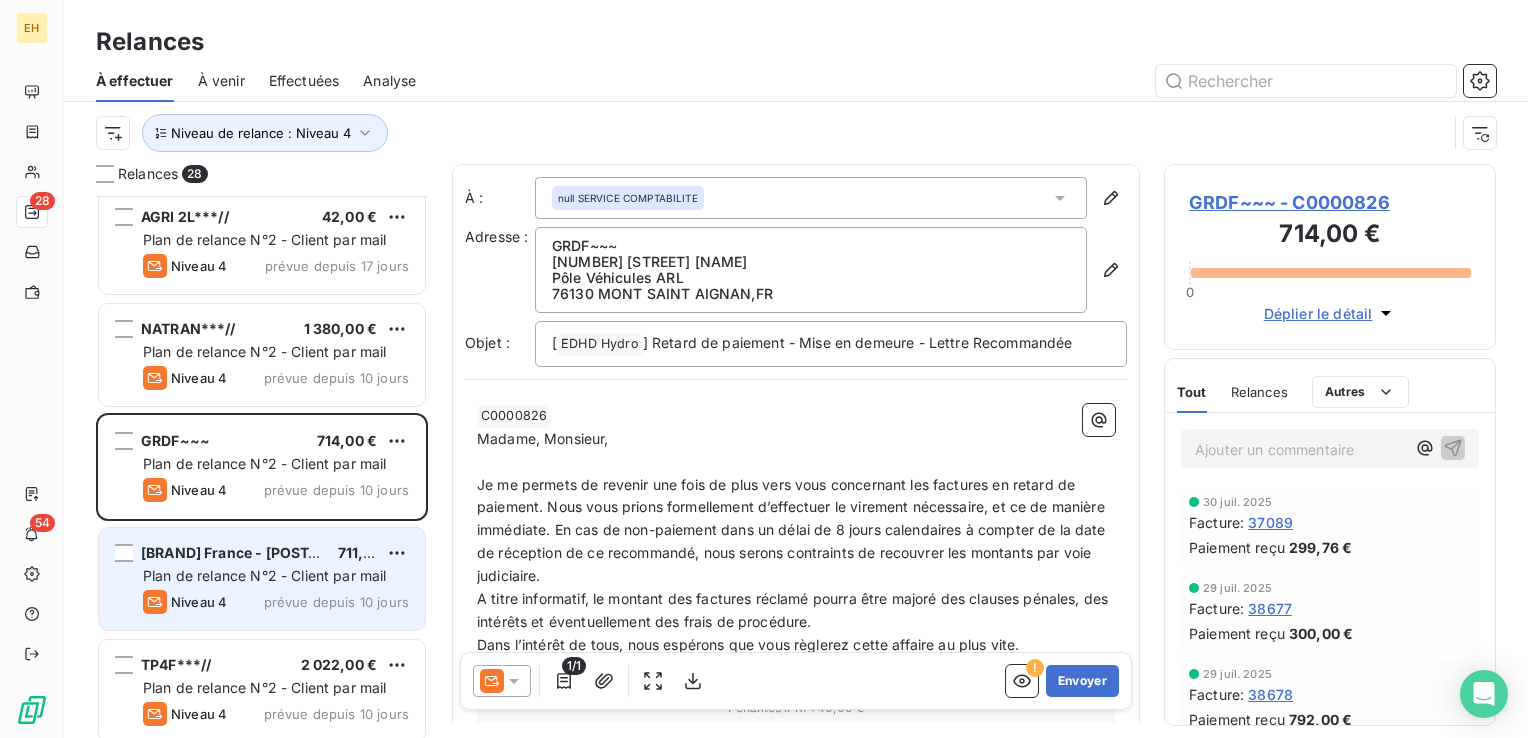 scroll, scrollTop: 2094, scrollLeft: 0, axis: vertical 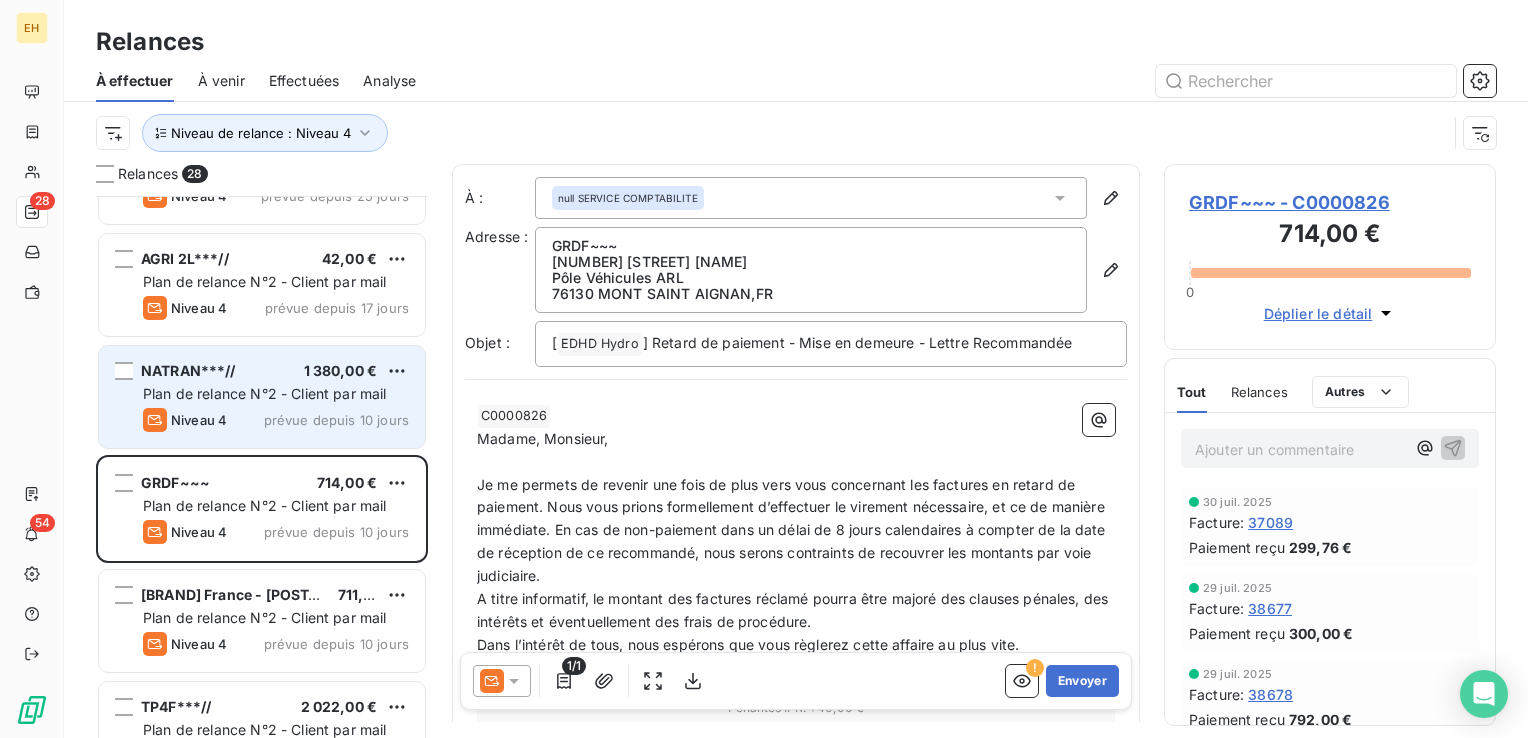 click on "1 380,00 €" at bounding box center [341, 370] 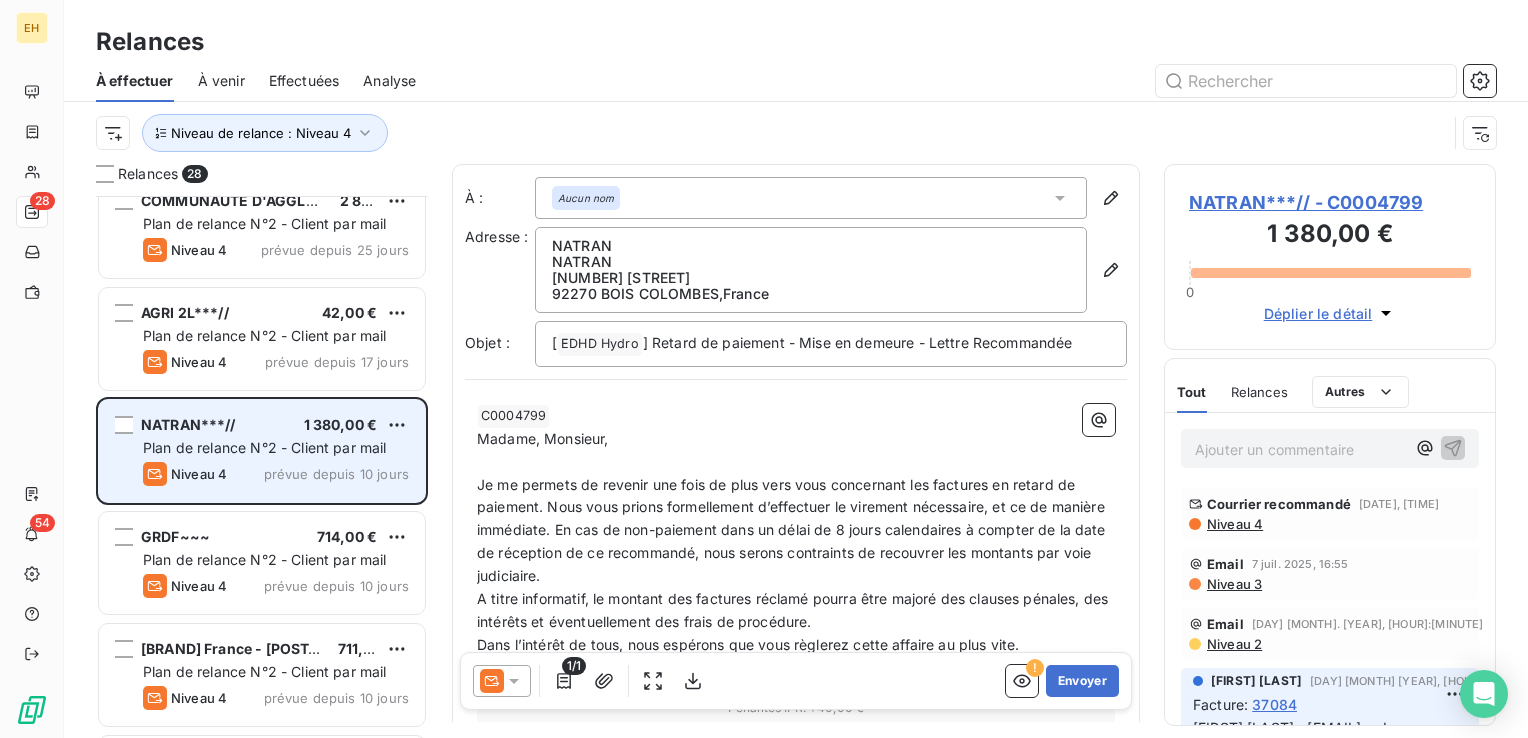 scroll, scrollTop: 1994, scrollLeft: 0, axis: vertical 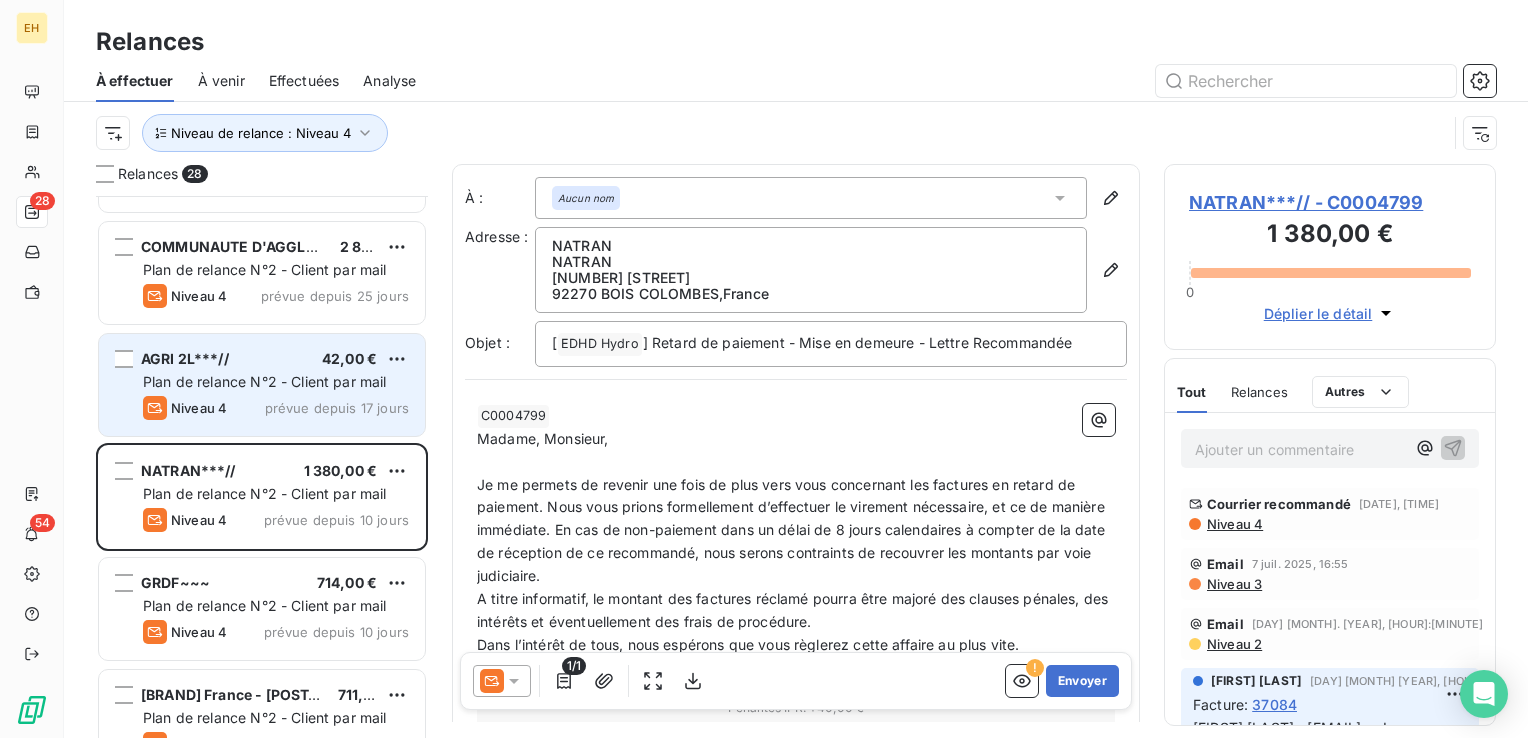 click on "Plan de relance N°2 - Client par mail" at bounding box center [265, 381] 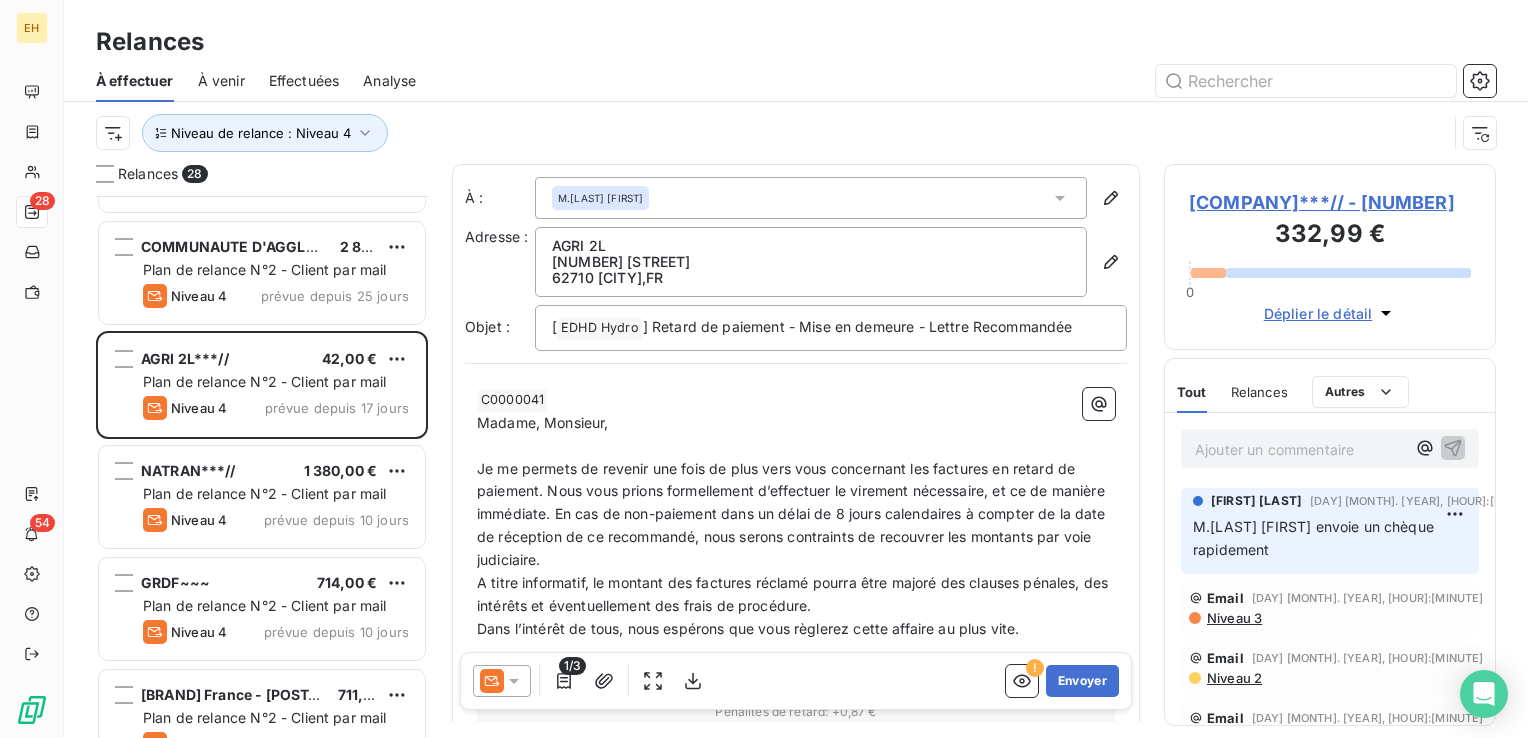 click on "Relances 28 [COMPANY] - Site de [CITY] [AMOUNT] Plan de relance N°2 - Client par mail  Niveau 4 prévue depuis 66 jours [COMPANY] - Site de [CITY] [AMOUNT] Plan de relance N°2 - Client par mail  Niveau 4 prévue depuis 66 jours [COMPANY] [CITY]***// [AMOUNT] Plan de relance N°2 - Client par mail  Niveau 4 prévue depuis 63 jours [COMPANY] REFRIGERATION*** [AMOUNT] Plan de relance N°2 - Client par mail  Niveau 4 prévue depuis 60 jours [COMPANY] [REGION]~~~ [AMOUNT] Plan de relance N°2 - Client par mail  Niveau 4 prévue depuis 34 jours [COMPANY]***// [AMOUNT] Plan de relance N°2 - Client par mail  Niveau 4 prévue depuis 34 jours [COMPANY]***// [AMOUNT] Plan de relance N°2 - Client par mail  Niveau 4 prévue depuis 34 jours [COMPANY] SARL// [AMOUNT] Plan de relance N°2 - Client par mail  Niveau 4 prévue depuis 34 jours [COMPANY] SERVICES***// [AMOUNT] Plan de relance N°2 - Client par mail  Niveau 4 [TRANS DA] ***" at bounding box center [796, 451] 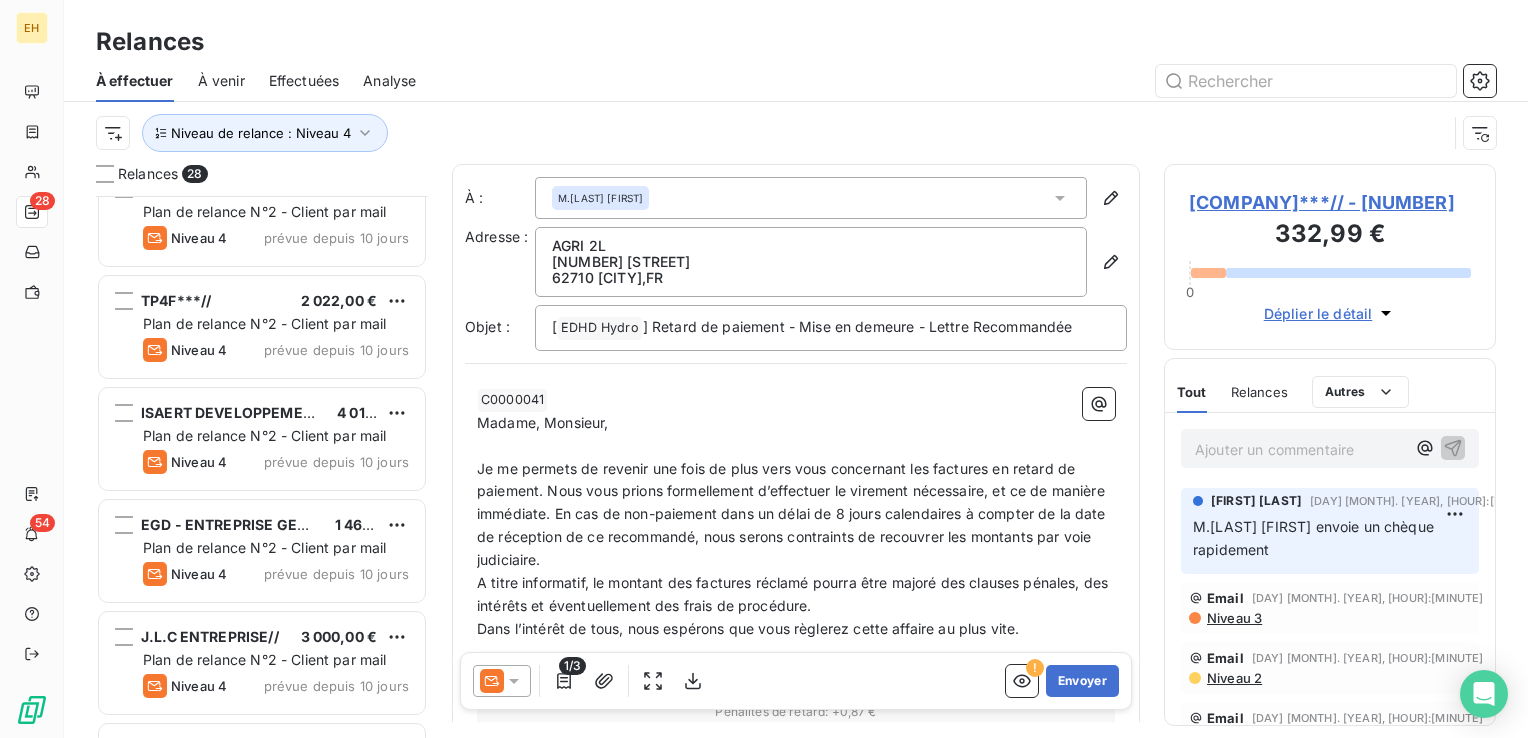 scroll, scrollTop: 2594, scrollLeft: 0, axis: vertical 